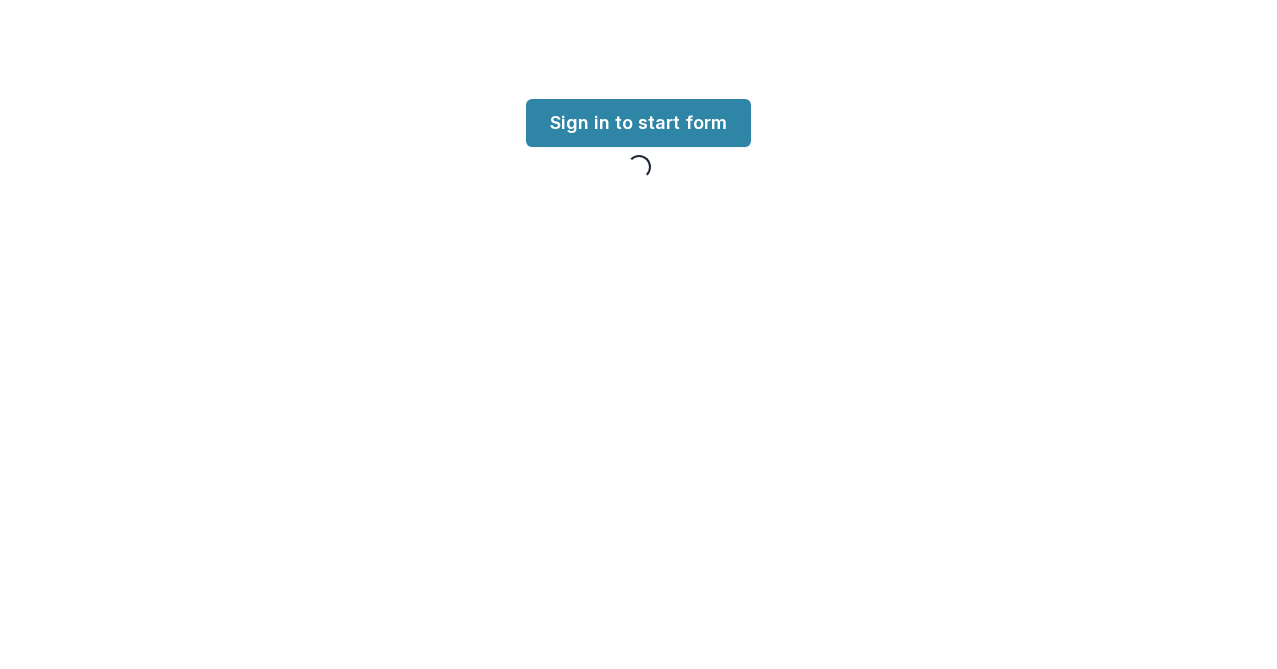 scroll, scrollTop: 0, scrollLeft: 0, axis: both 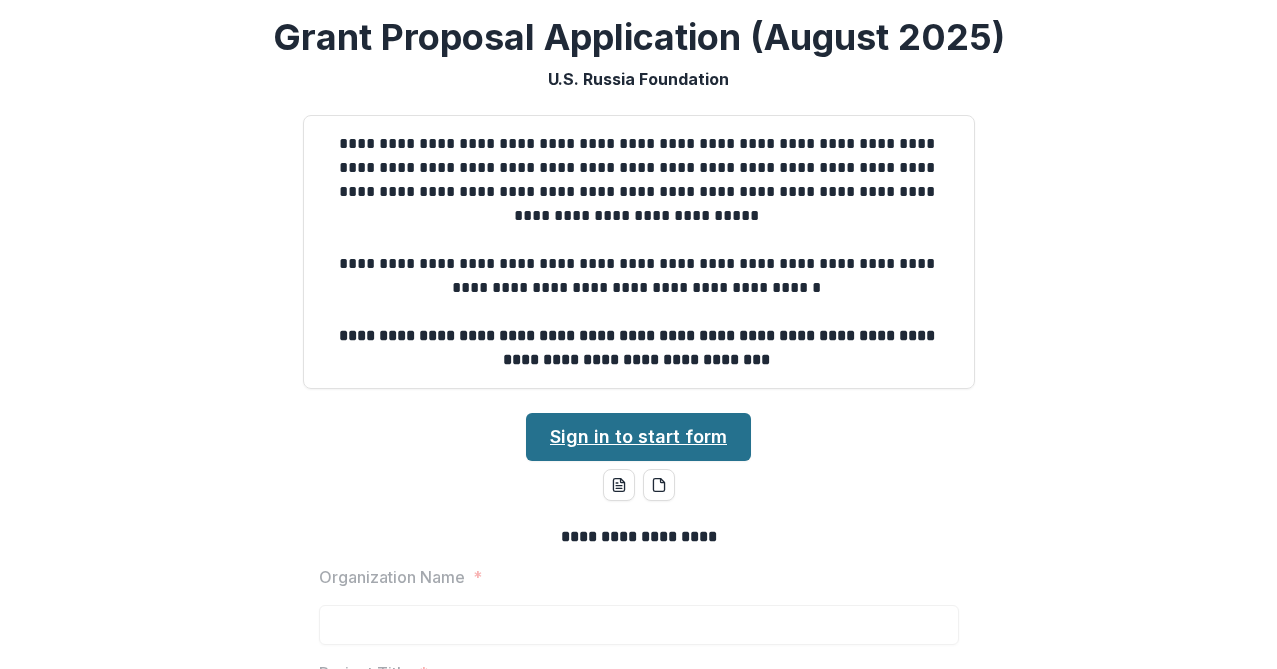 click on "Sign in to start form" at bounding box center [638, 437] 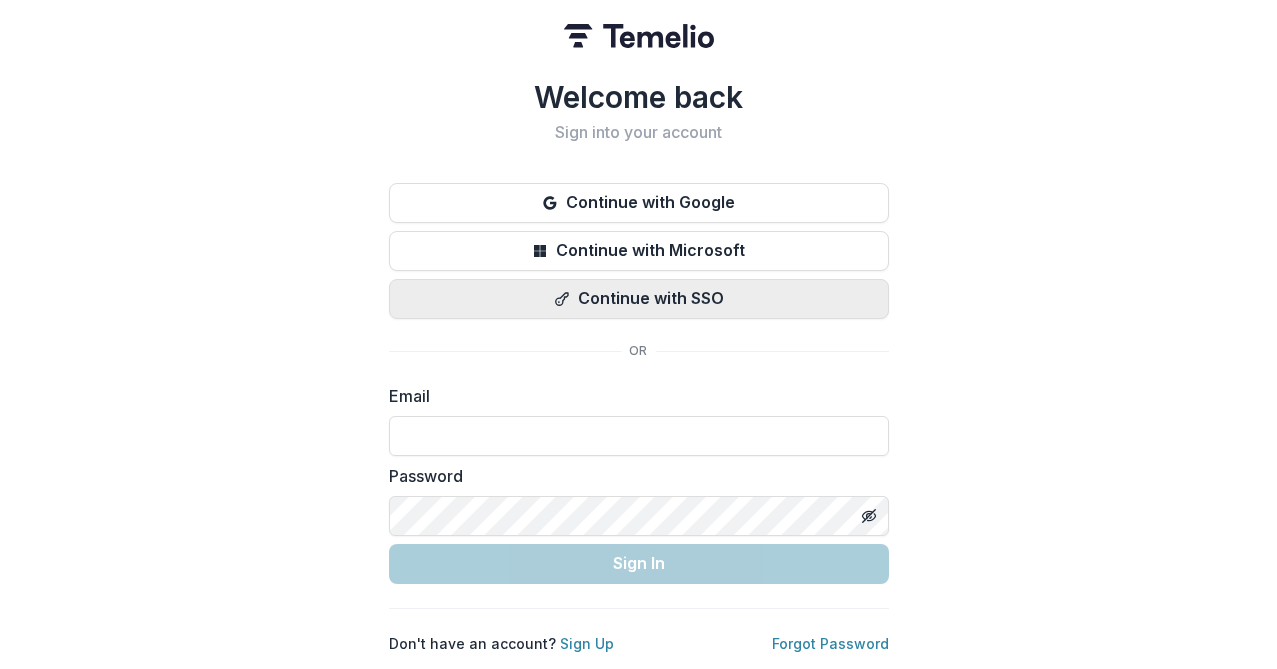 scroll, scrollTop: 0, scrollLeft: 0, axis: both 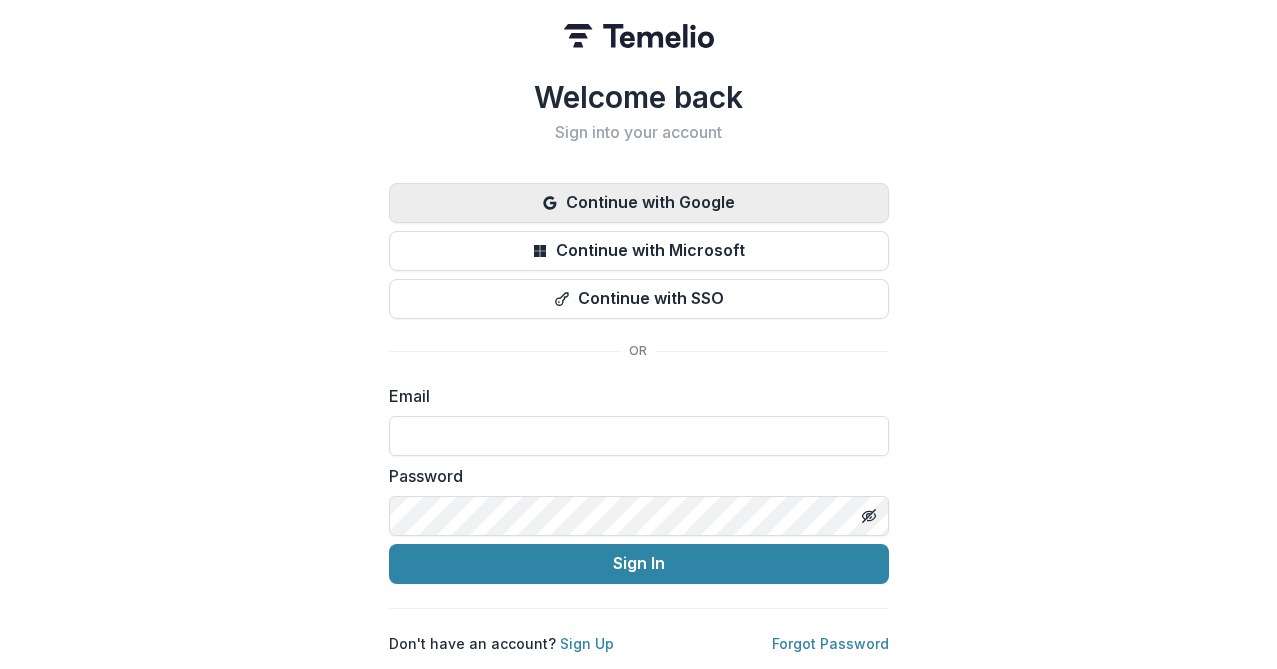 click on "Continue with Google" at bounding box center [639, 203] 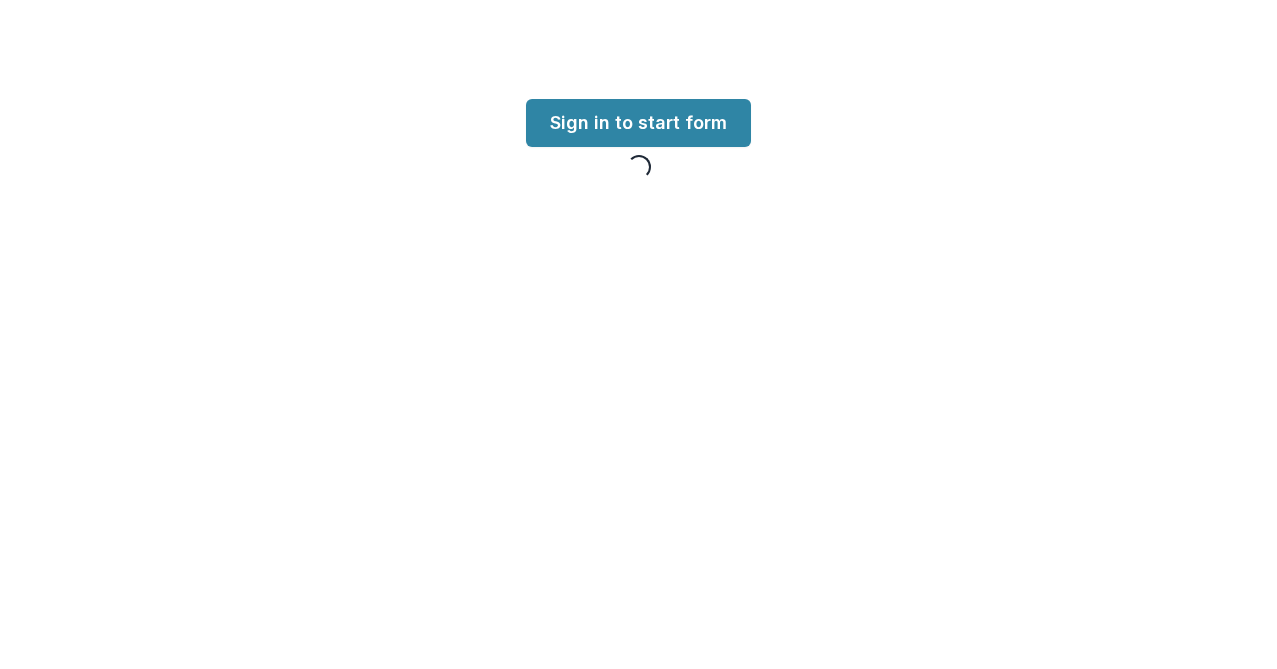 scroll, scrollTop: 0, scrollLeft: 0, axis: both 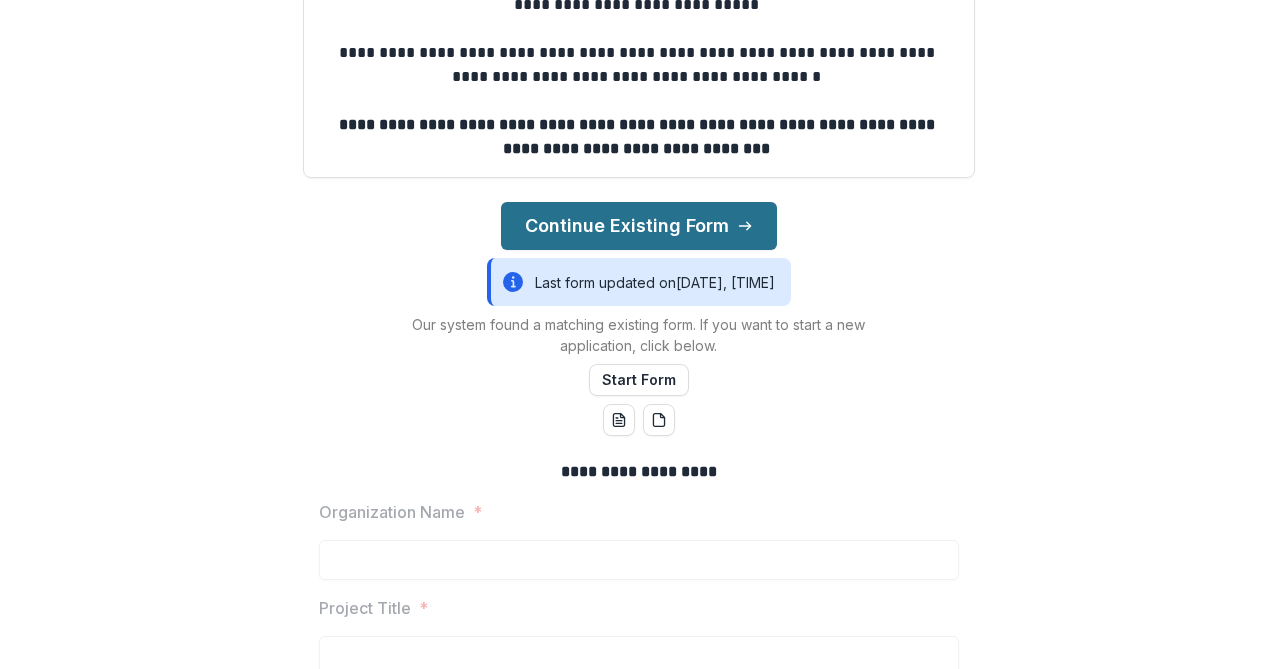 click on "Continue Existing Form" at bounding box center [639, 226] 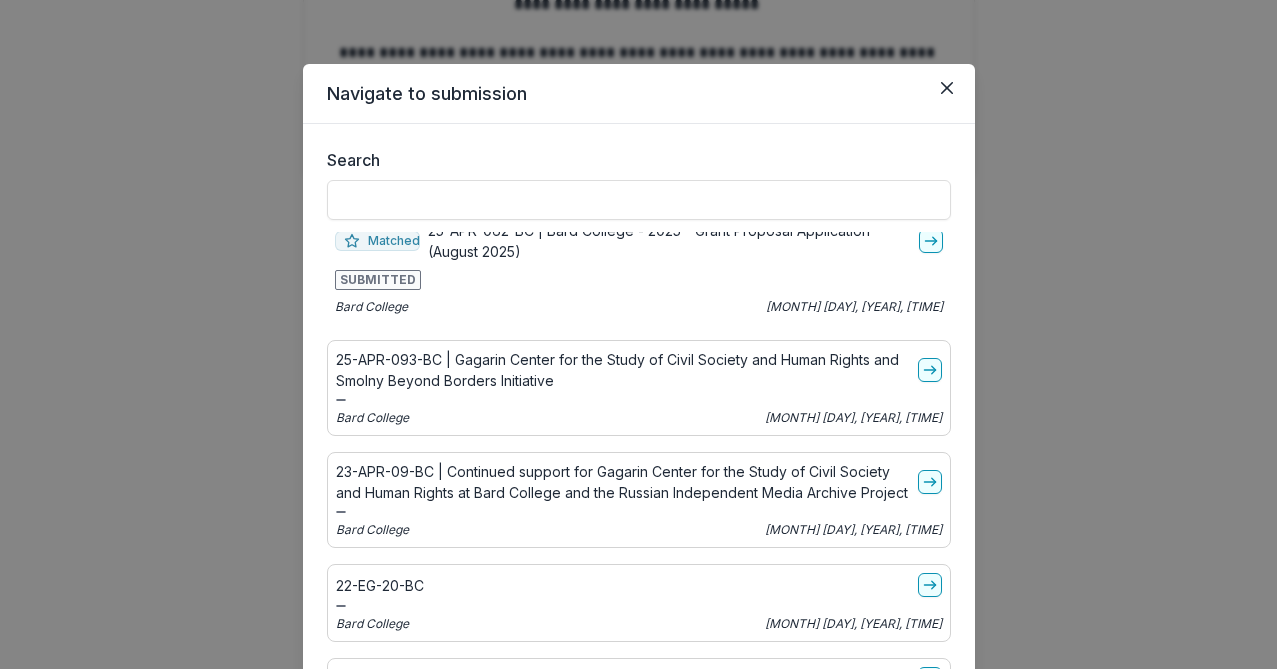 scroll, scrollTop: 0, scrollLeft: 0, axis: both 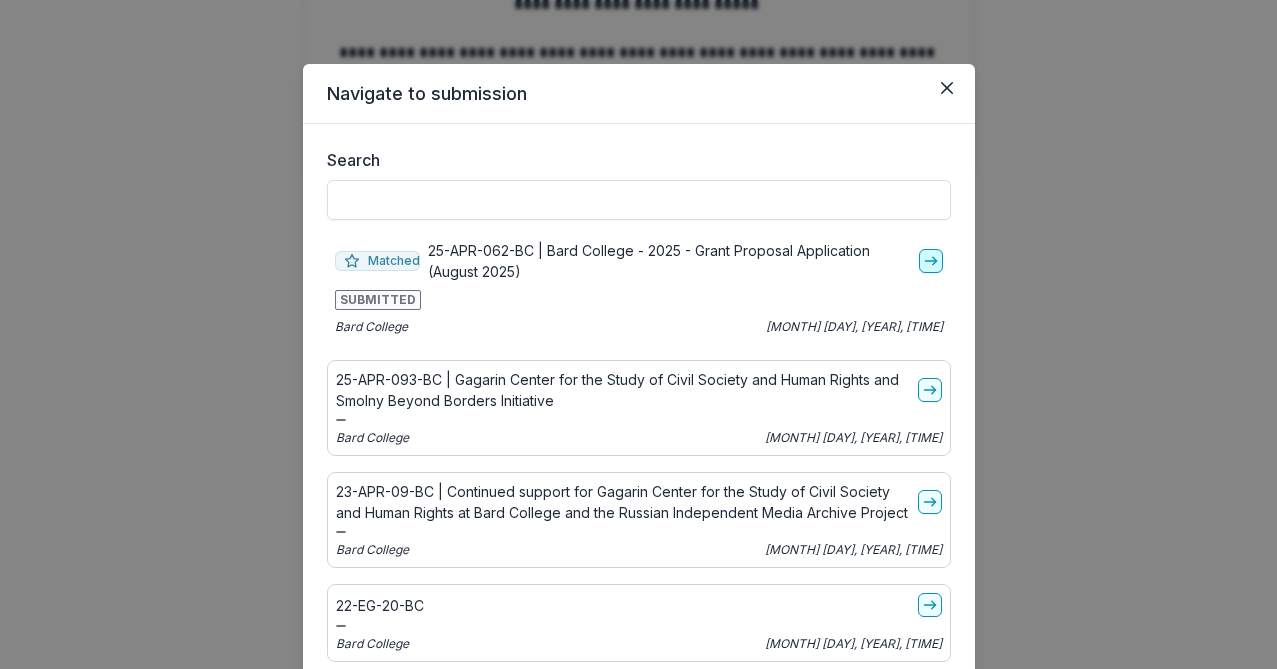 click 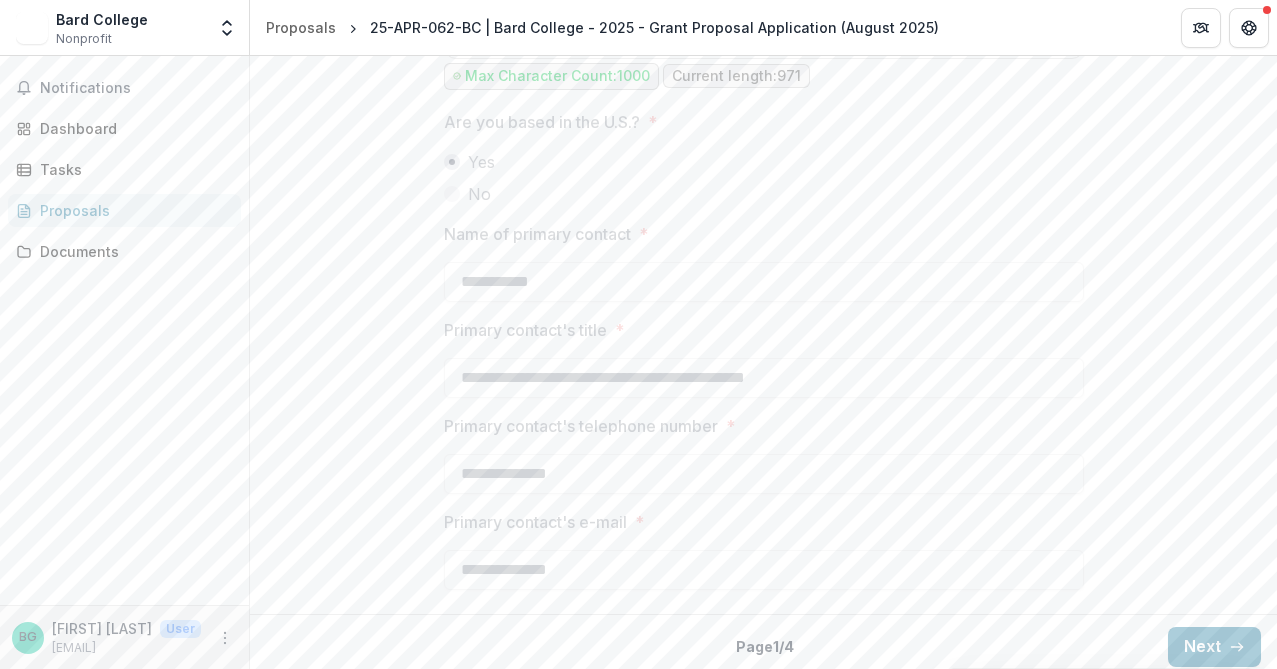 scroll, scrollTop: 1504, scrollLeft: 0, axis: vertical 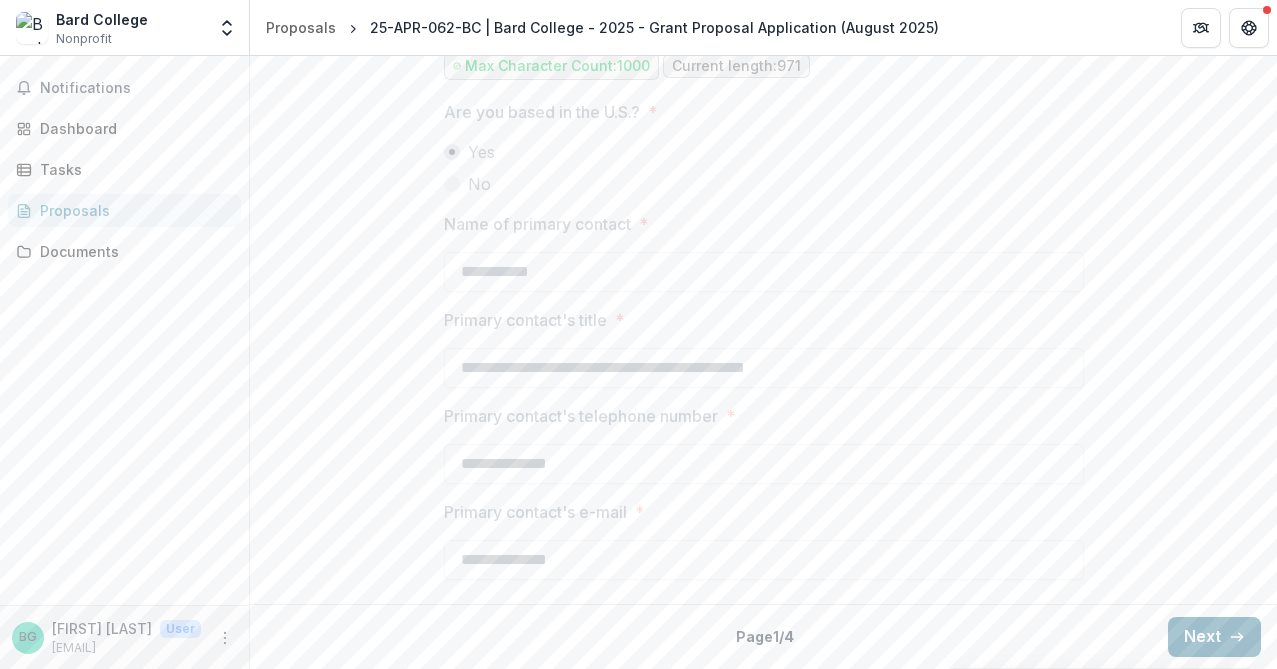 click on "Next" at bounding box center [1214, 637] 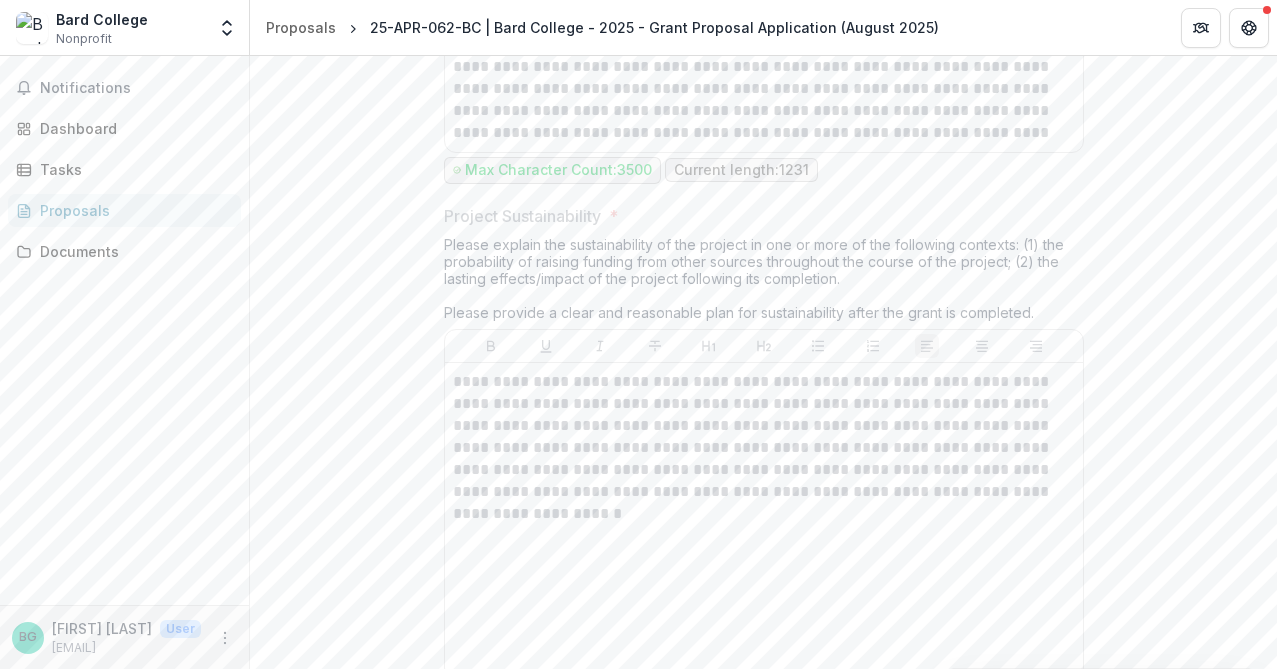 scroll, scrollTop: 8956, scrollLeft: 0, axis: vertical 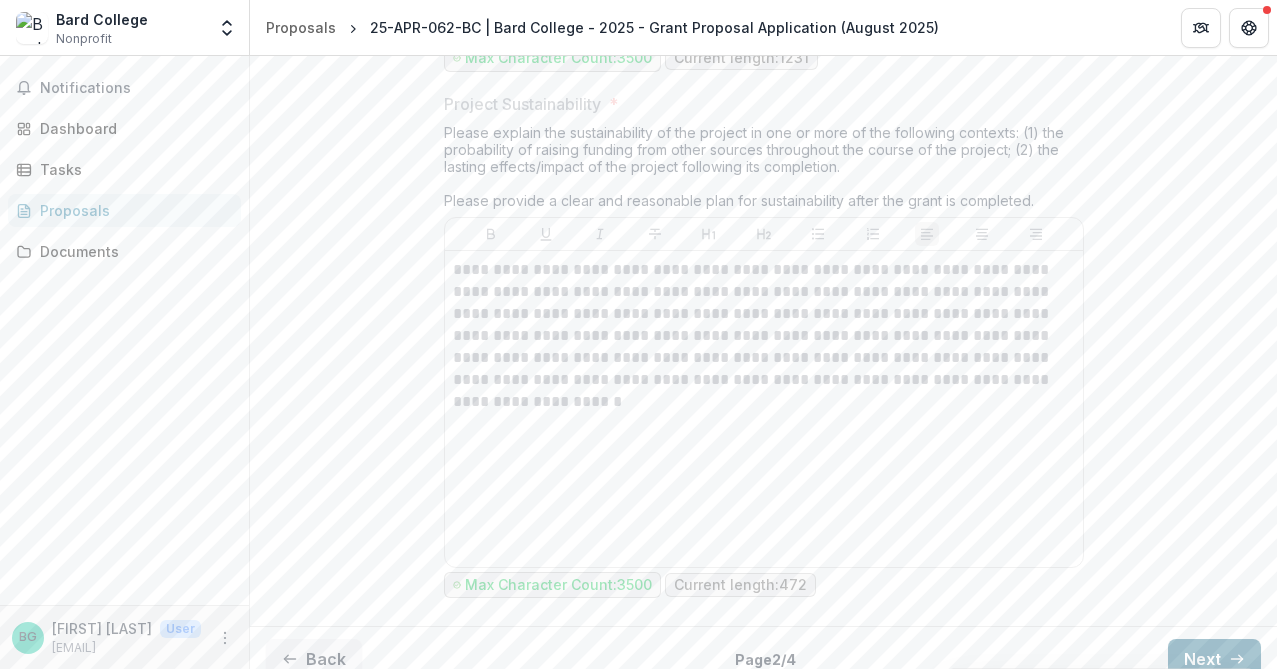 click on "Next" at bounding box center [1214, 659] 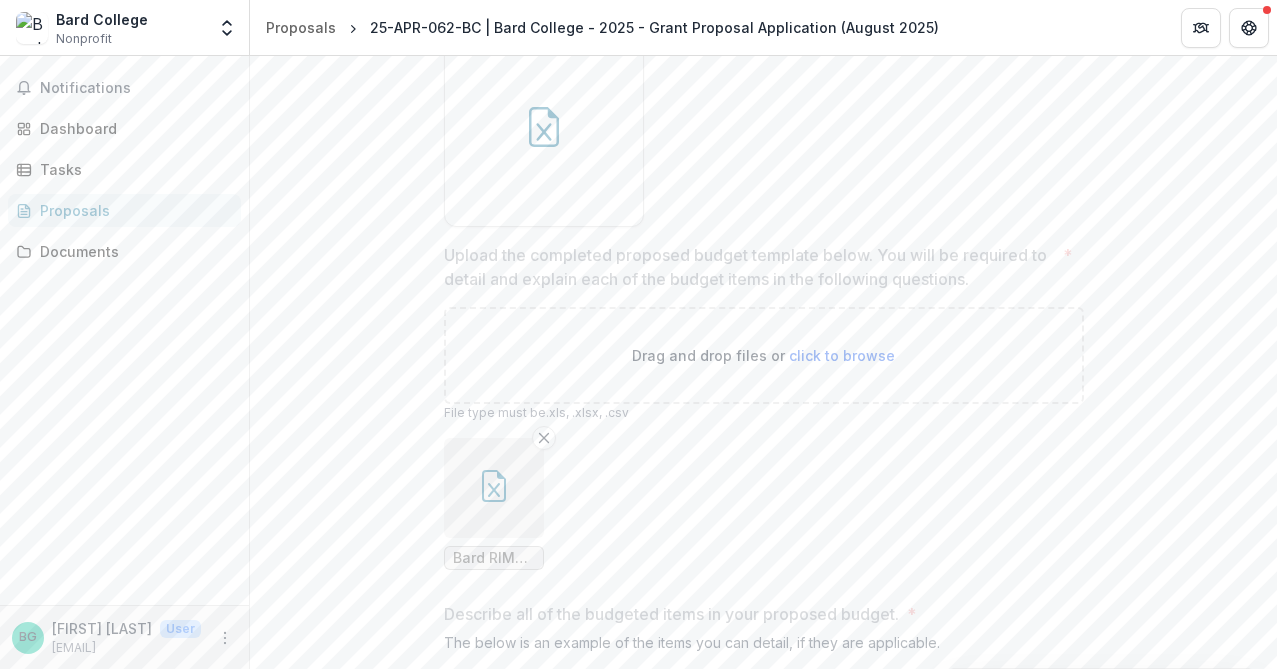 scroll, scrollTop: 775, scrollLeft: 0, axis: vertical 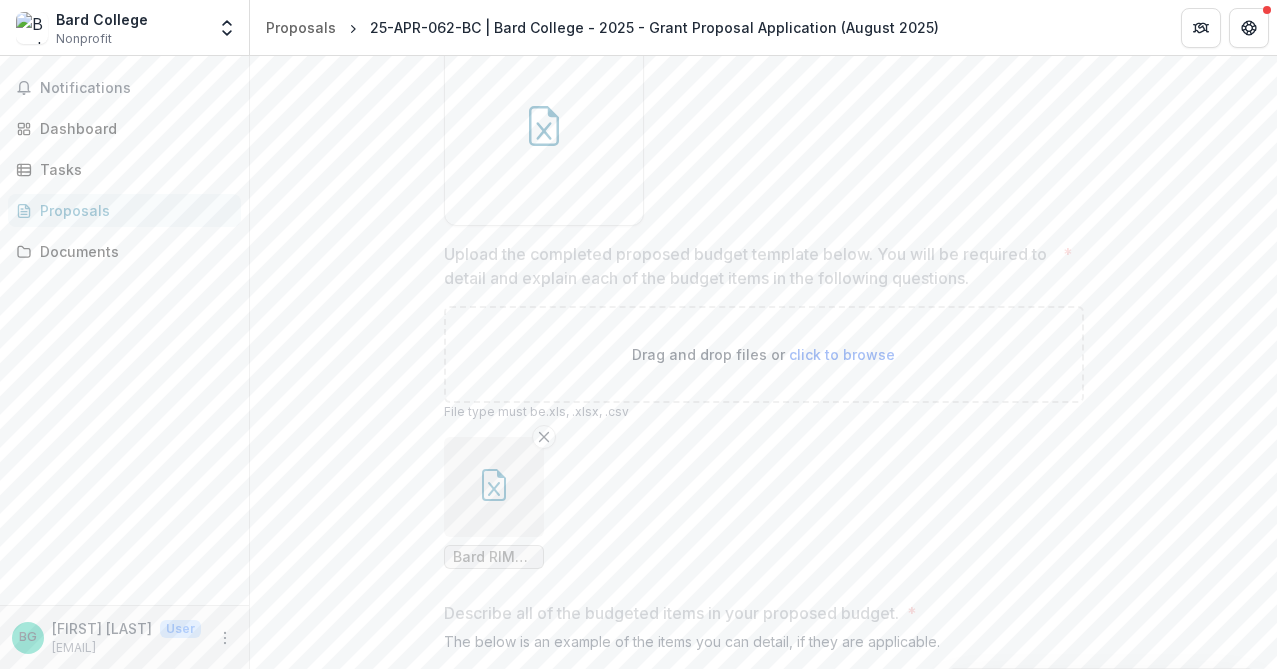 click on "click to browse" at bounding box center [842, 354] 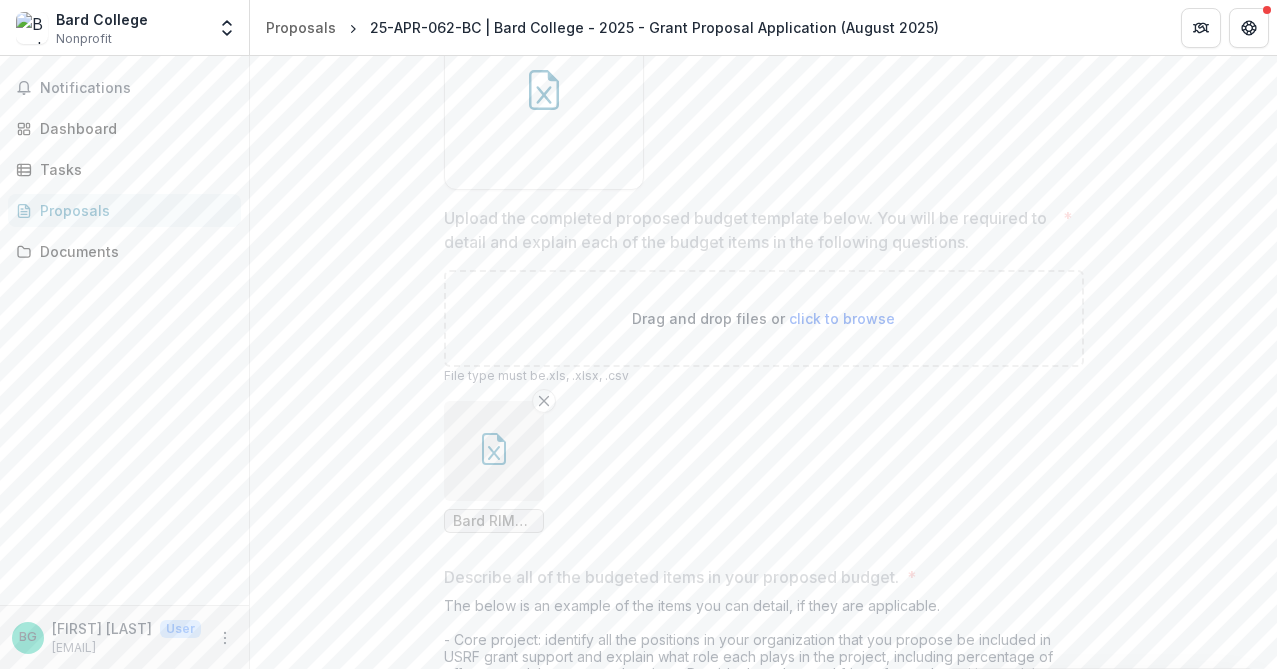scroll, scrollTop: 828, scrollLeft: 0, axis: vertical 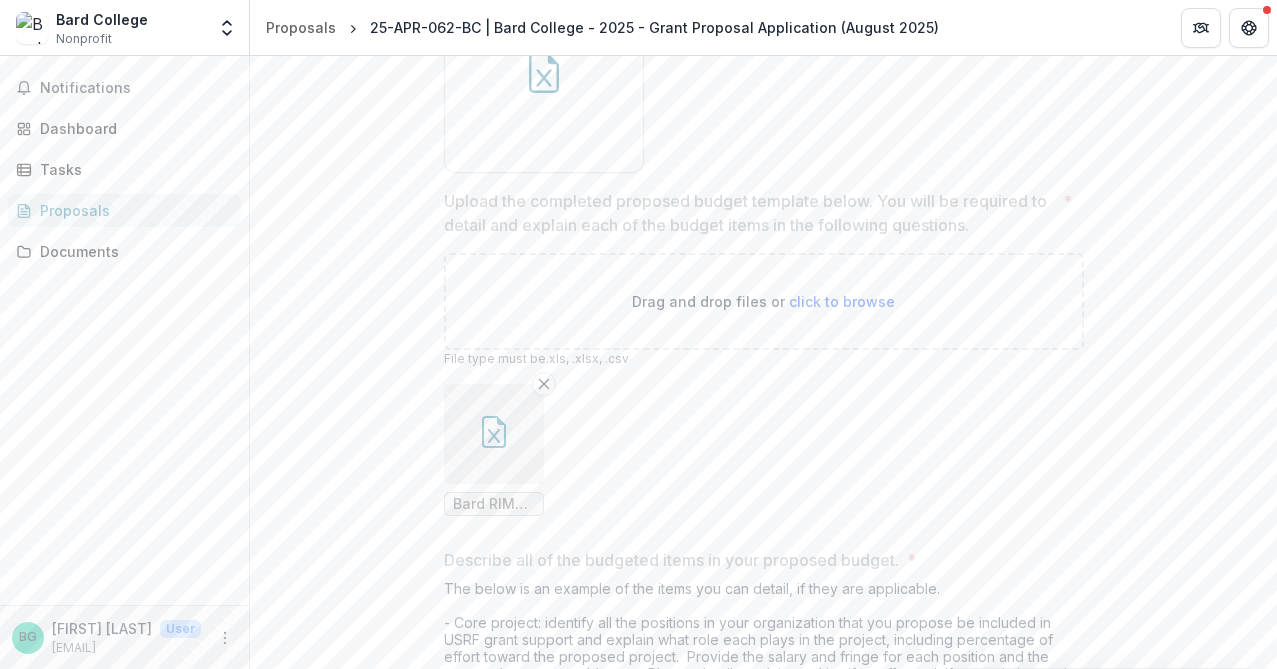 click 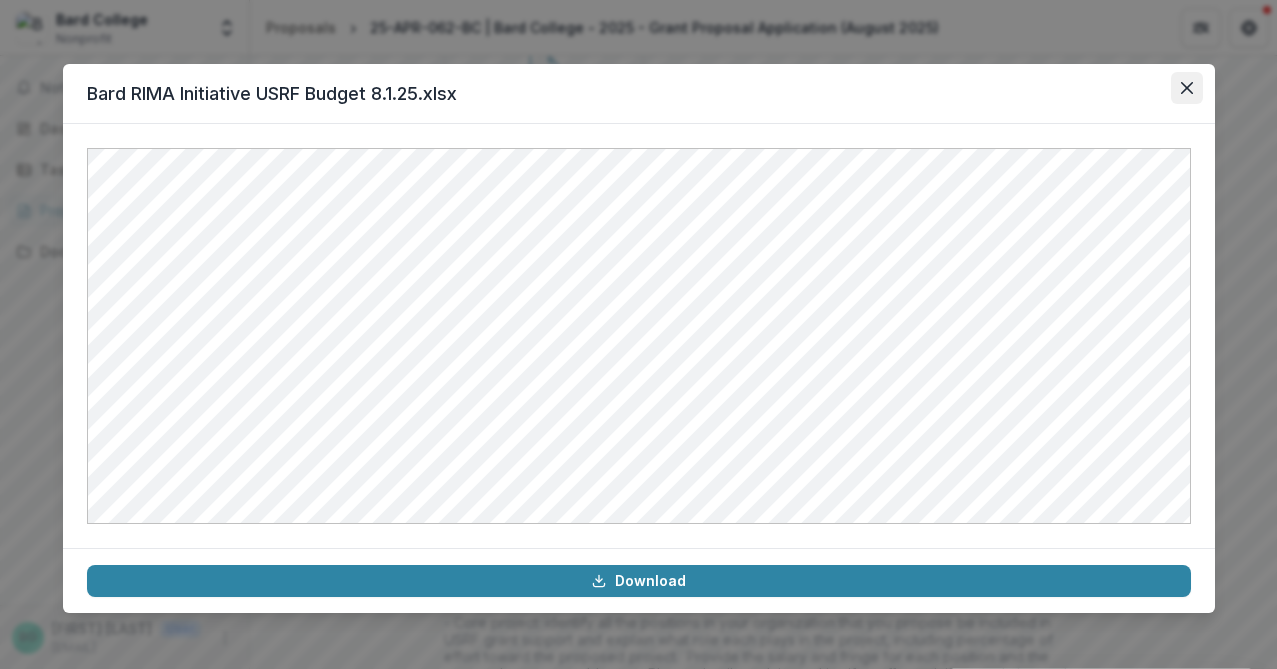 click 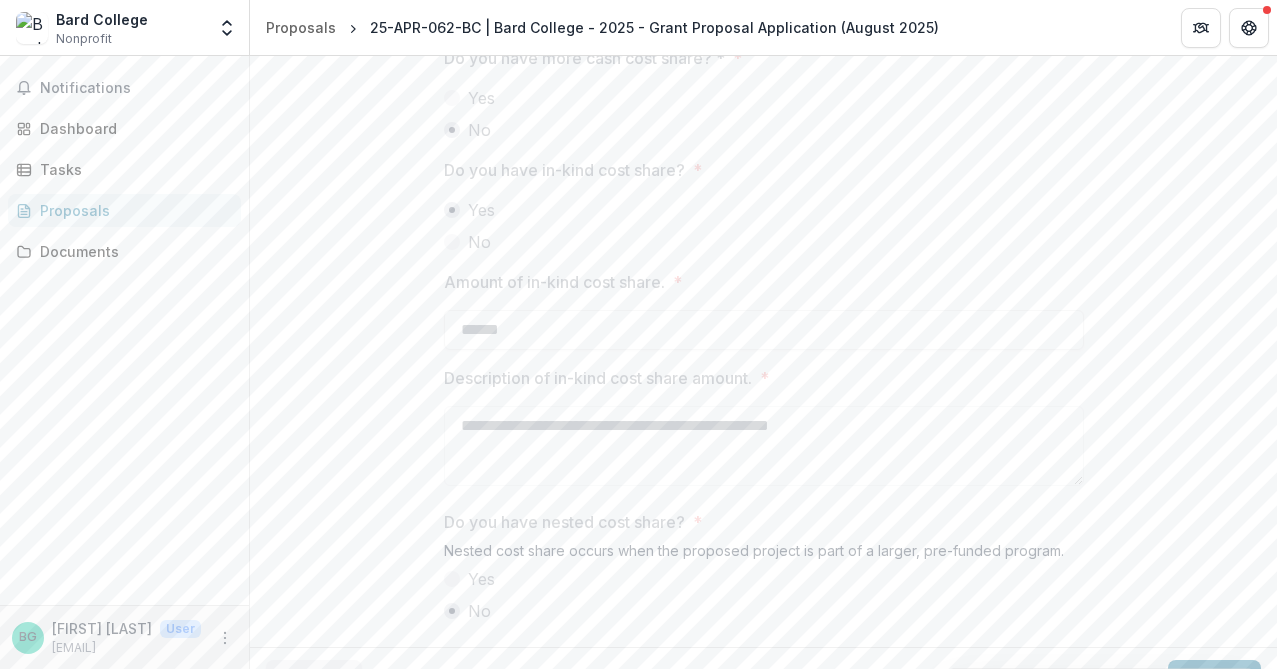 scroll, scrollTop: 3410, scrollLeft: 0, axis: vertical 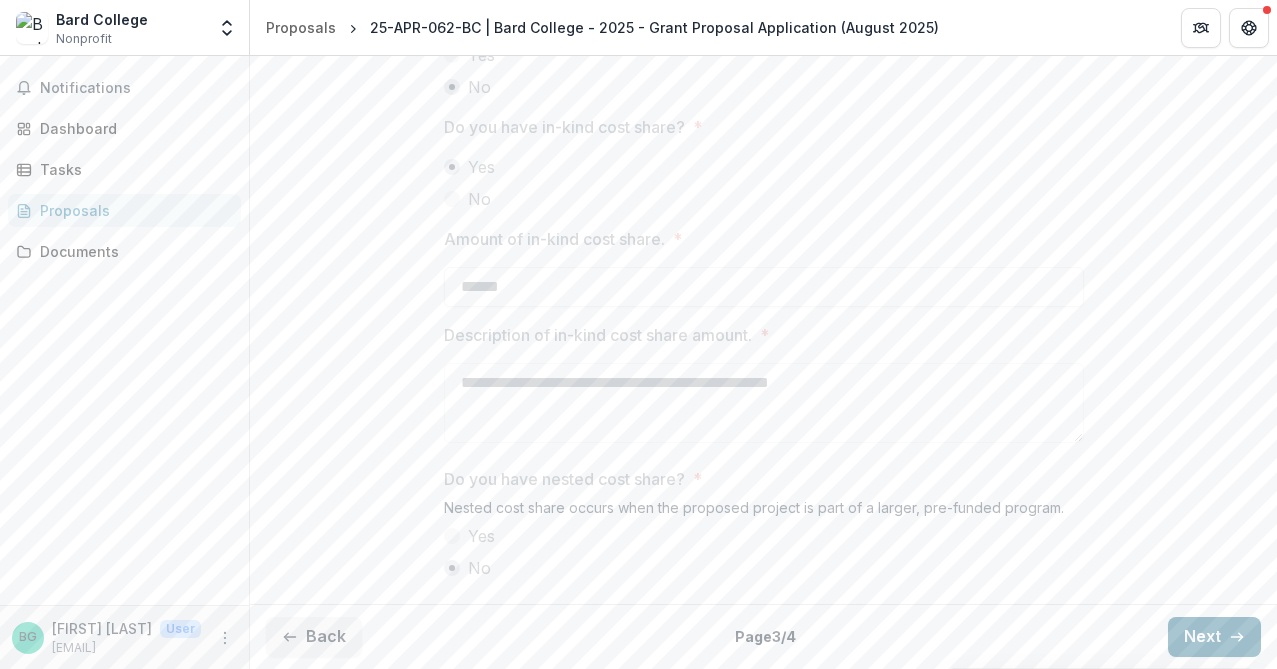 click on "Next" at bounding box center [1214, 637] 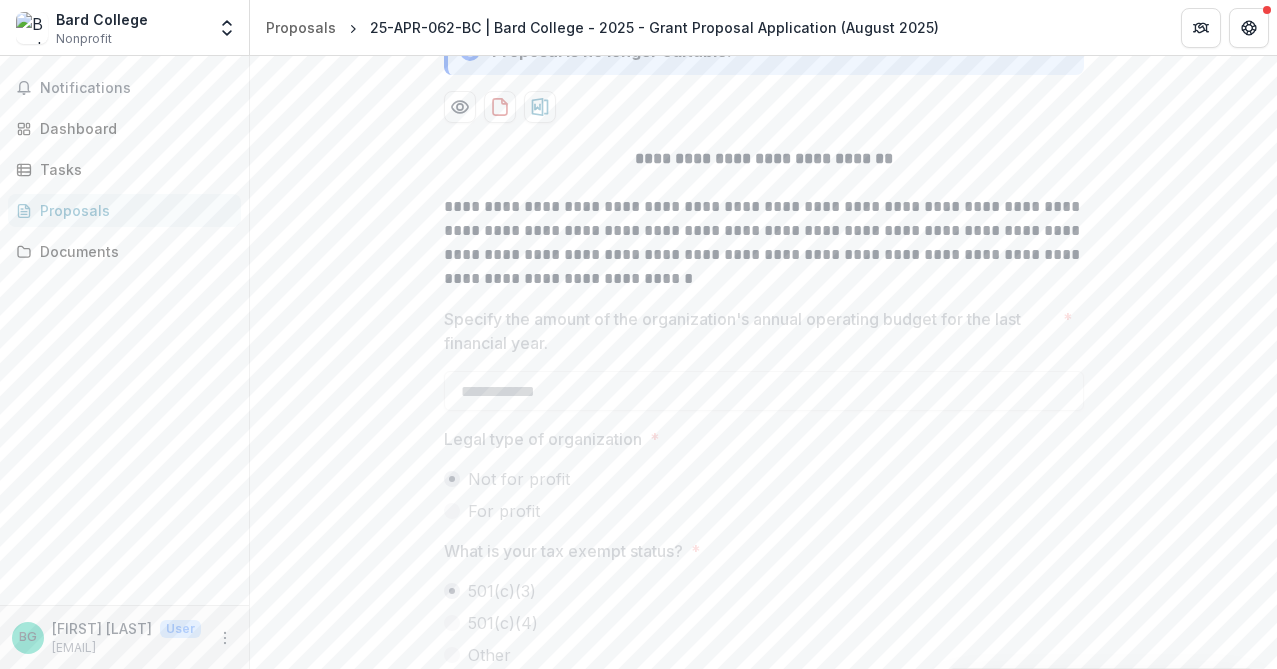 scroll, scrollTop: 0, scrollLeft: 0, axis: both 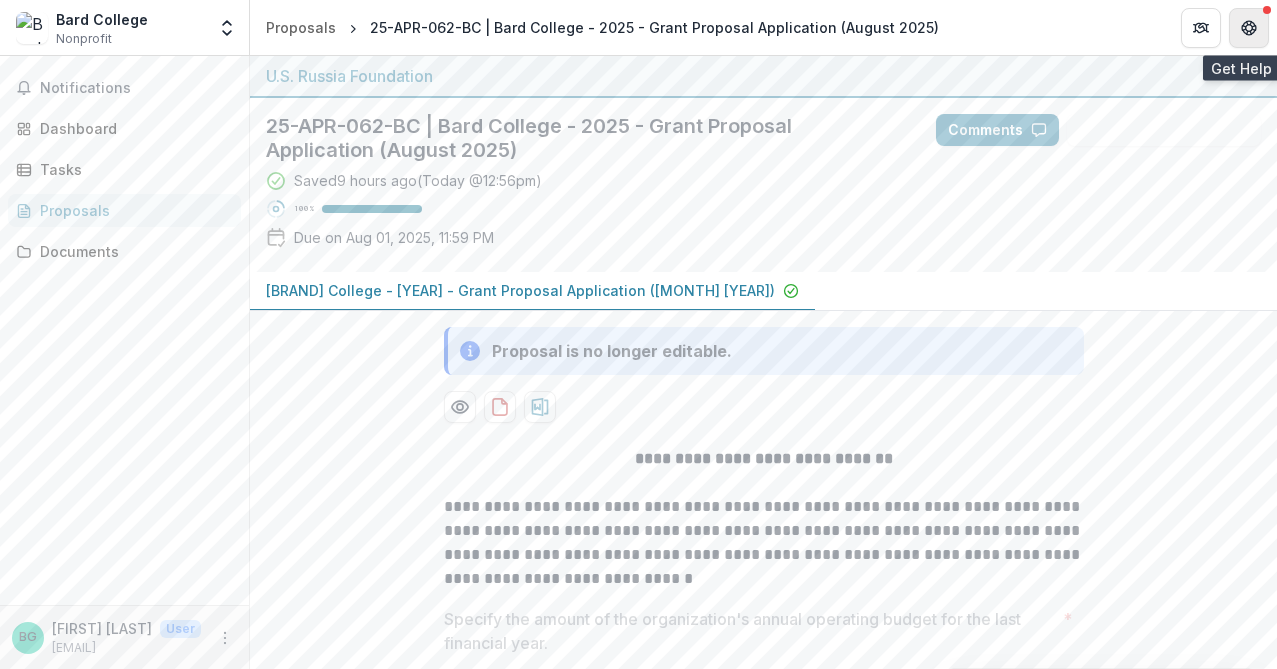 click at bounding box center (1249, 28) 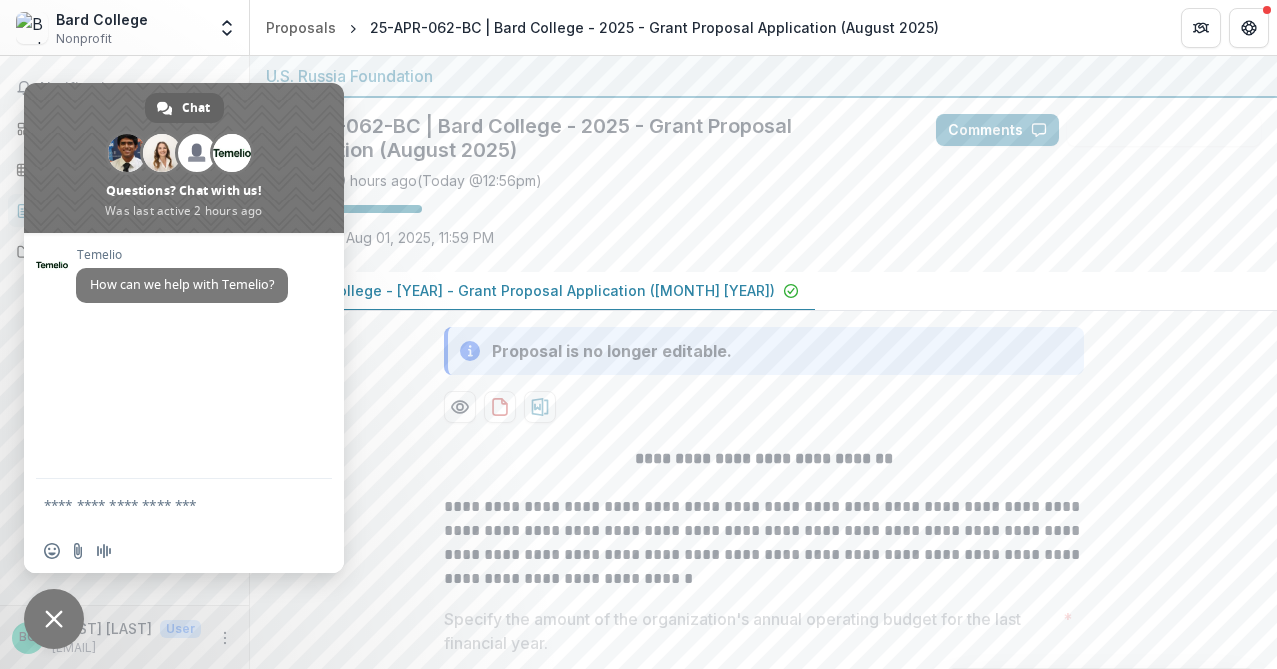 click on "Comments Answer Suggestions" at bounding box center (1098, 130) 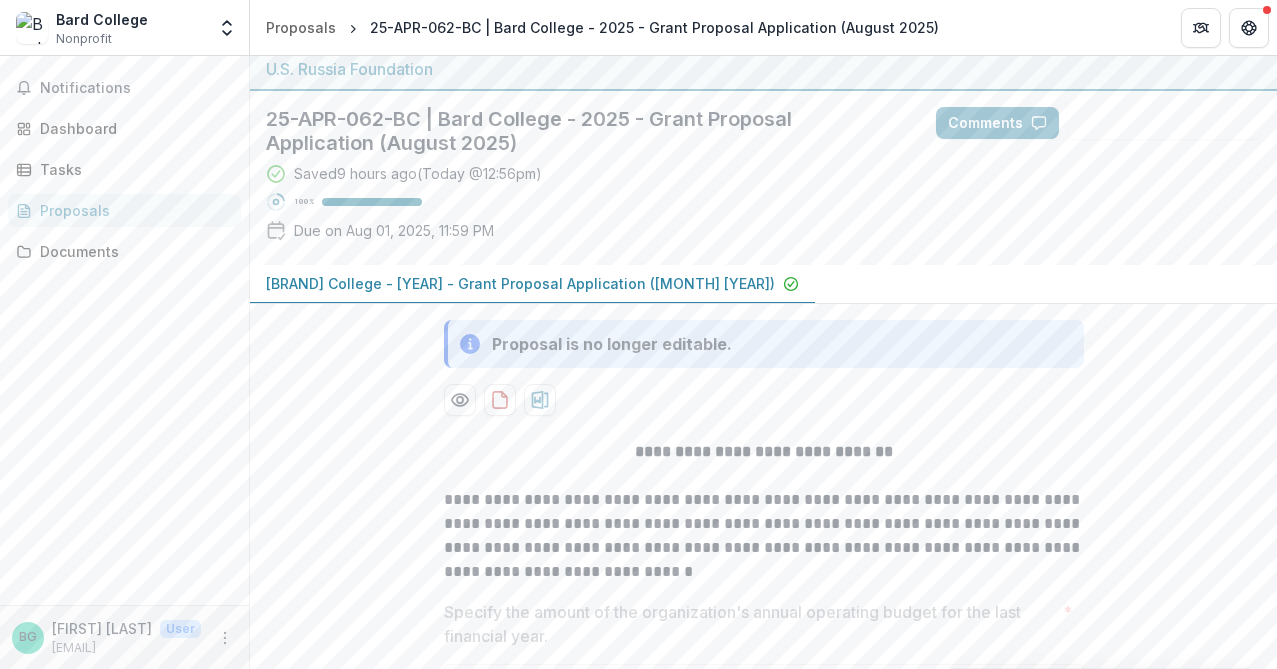 scroll, scrollTop: 0, scrollLeft: 0, axis: both 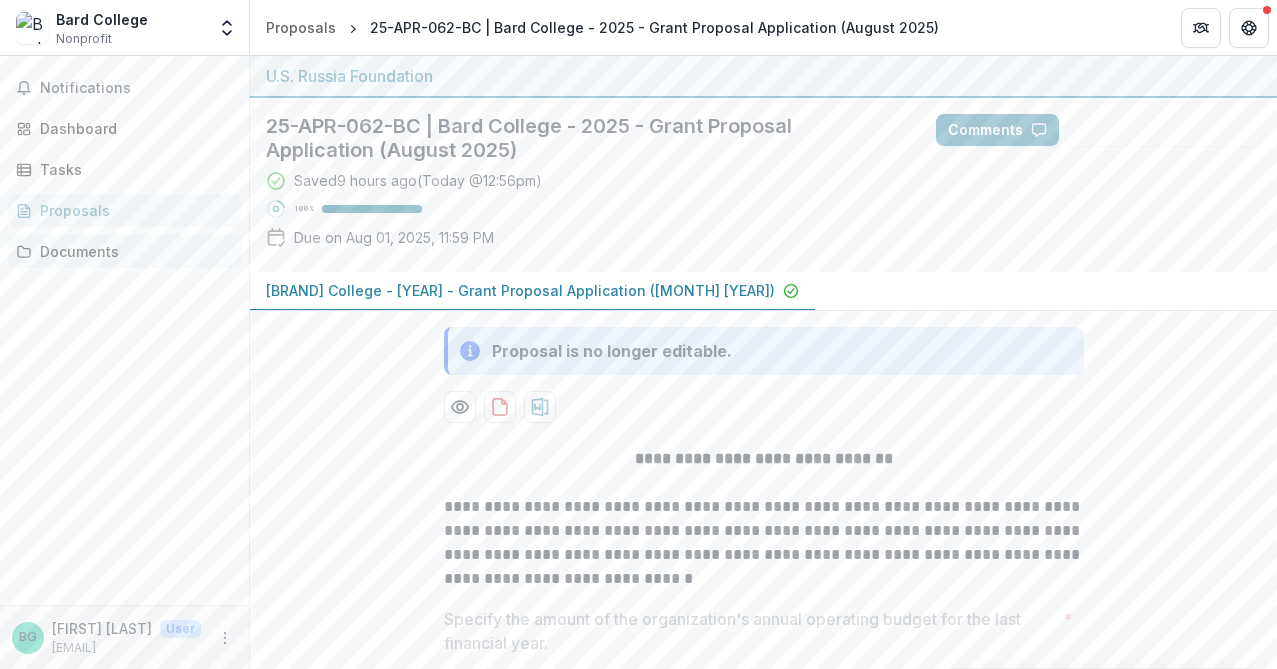 click on "Documents" at bounding box center [132, 251] 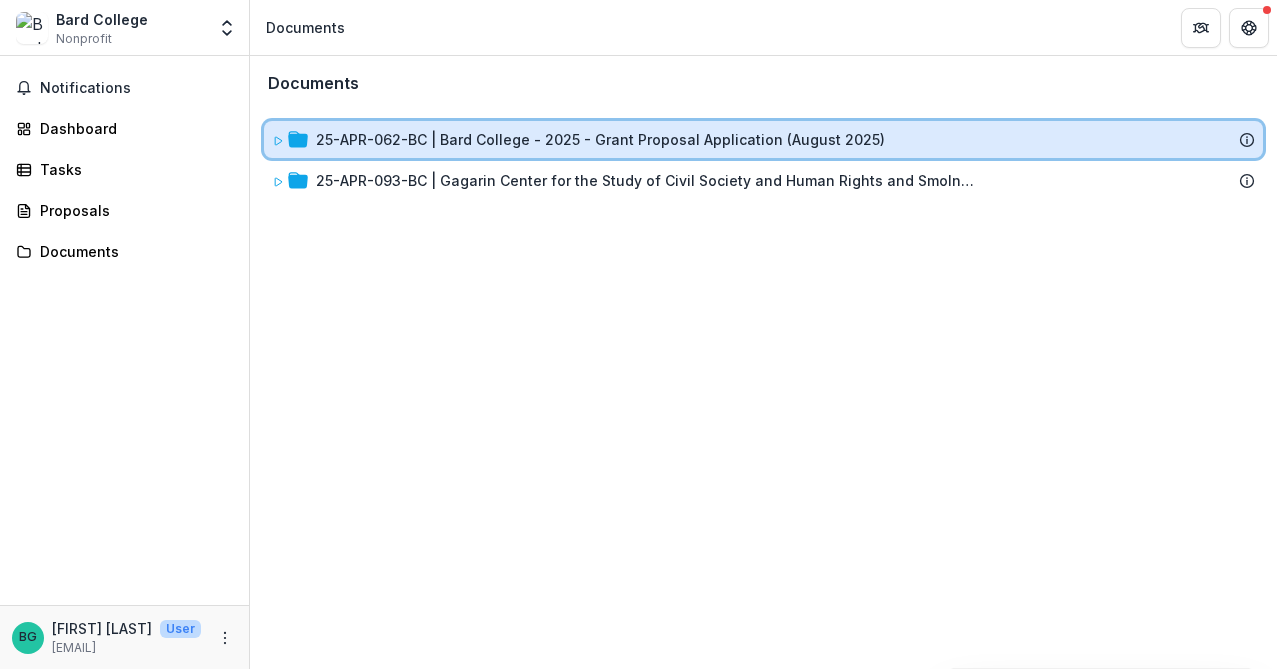 click on "25-APR-062-BC | Bard College - 2025 - Grant Proposal Application (August 2025)" at bounding box center (763, 139) 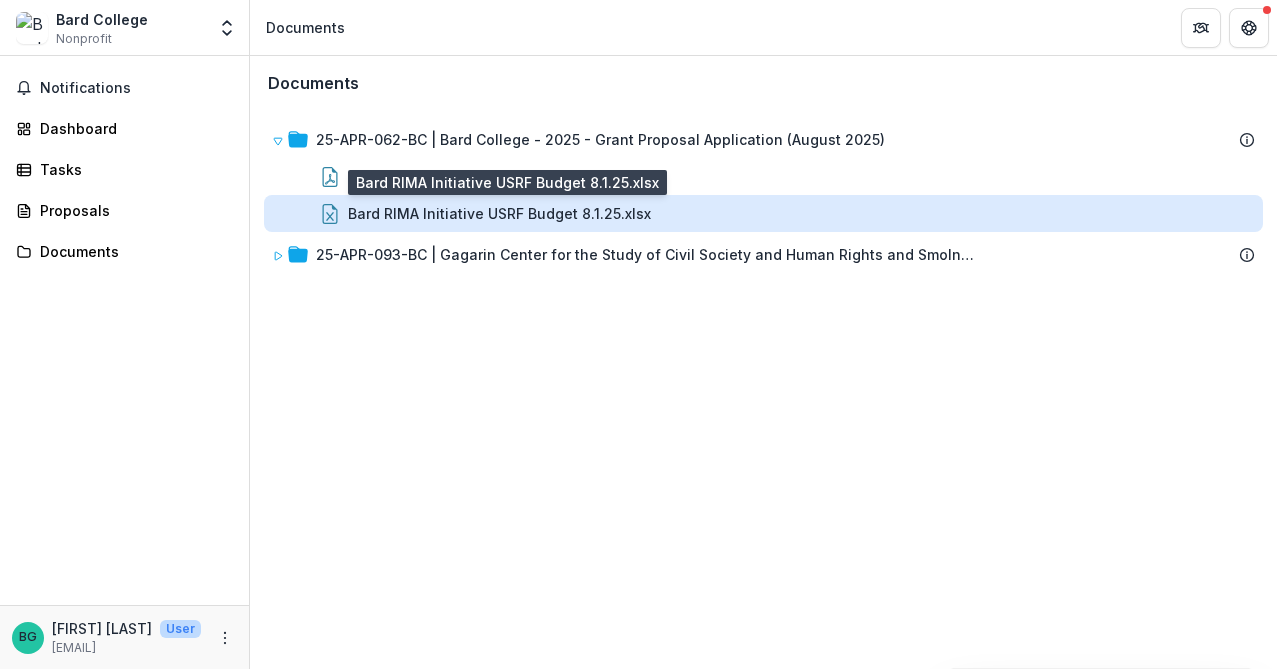 click on "Bard RIMA Initiative USRF Budget 8.1.25.xlsx" at bounding box center [499, 213] 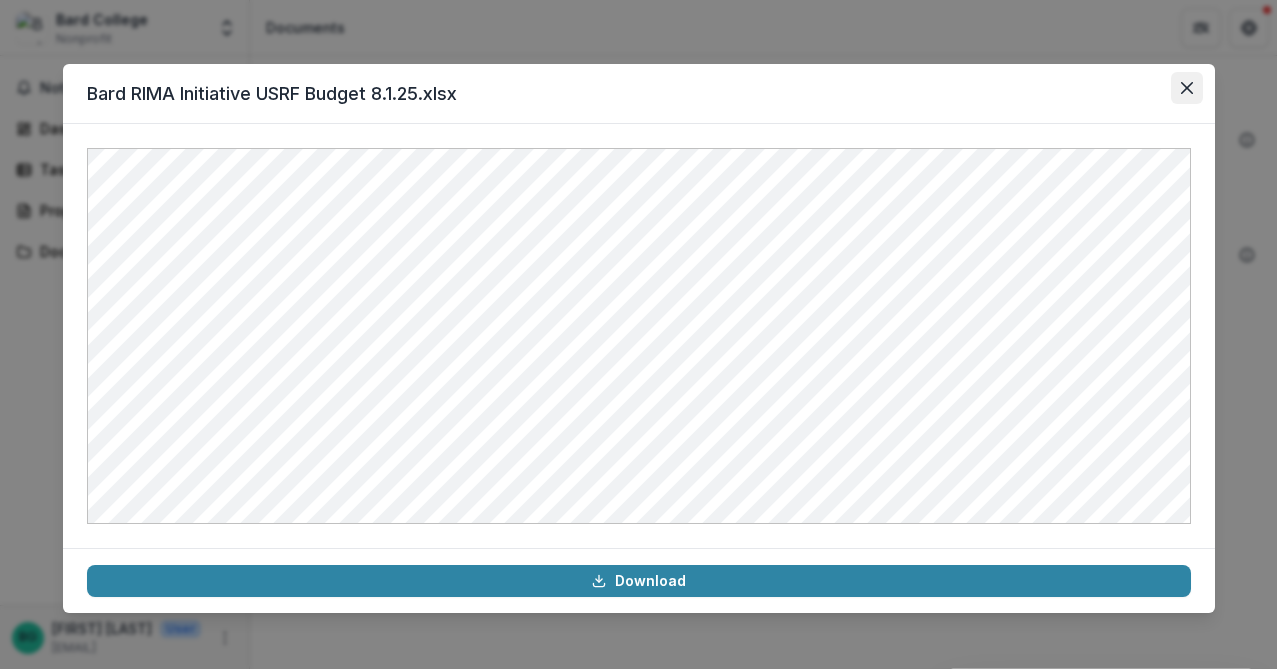 click at bounding box center [1187, 88] 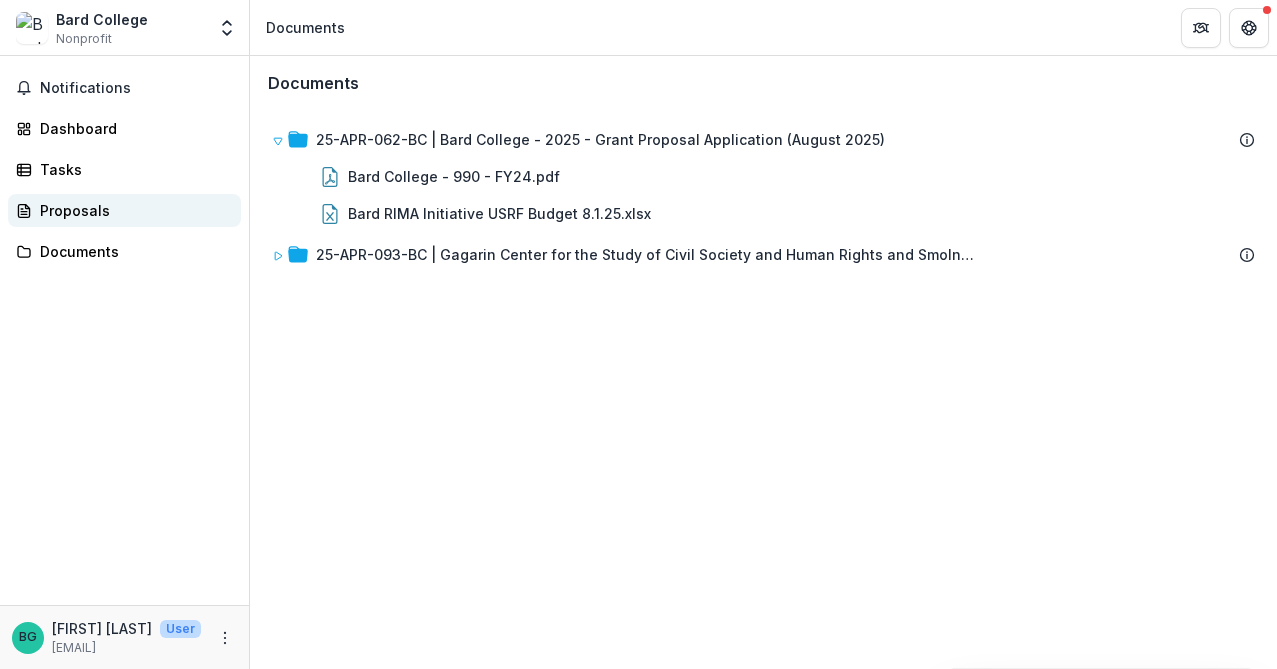 click on "Proposals" at bounding box center [132, 210] 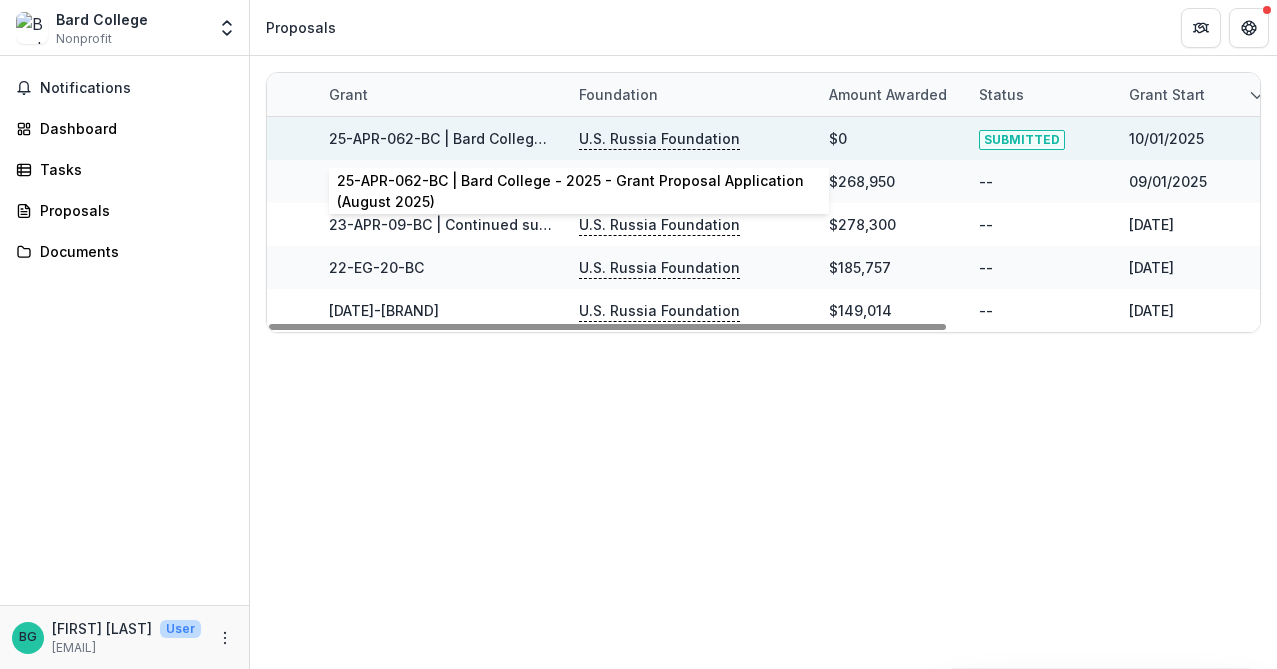 click on "25-APR-062-BC | Bard College - 2025 - Grant Proposal Application (August 2025)" at bounding box center [613, 138] 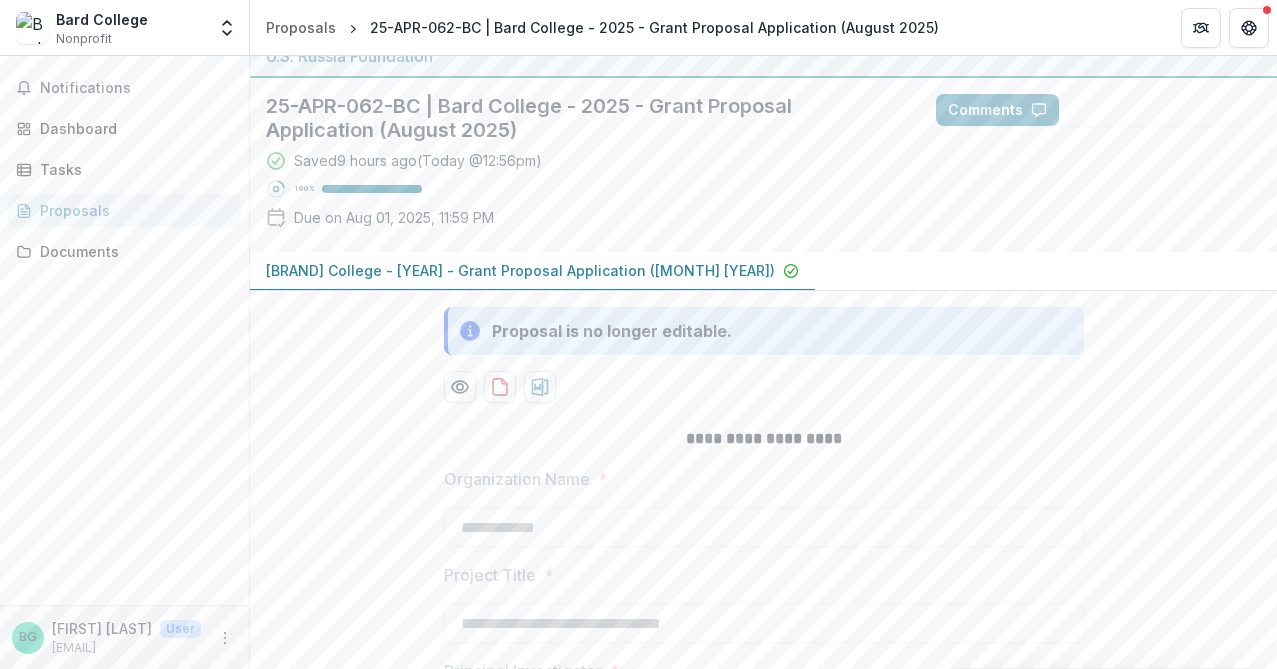 scroll, scrollTop: 0, scrollLeft: 0, axis: both 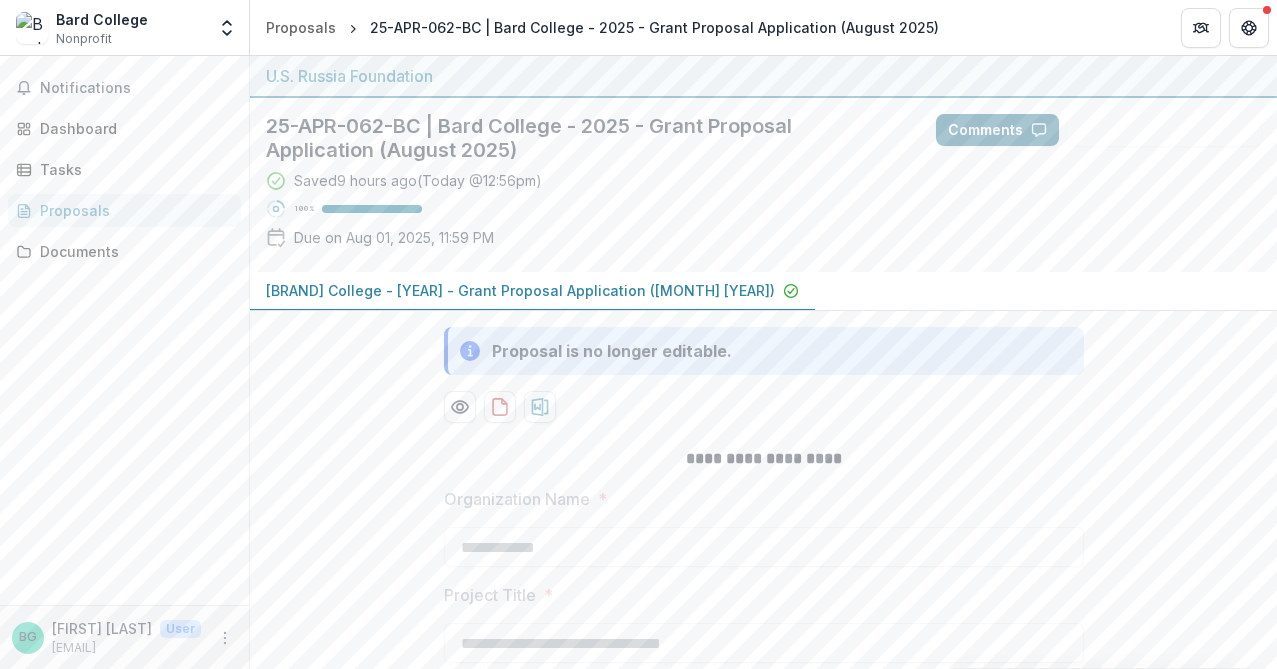 click on "Comments" at bounding box center [997, 130] 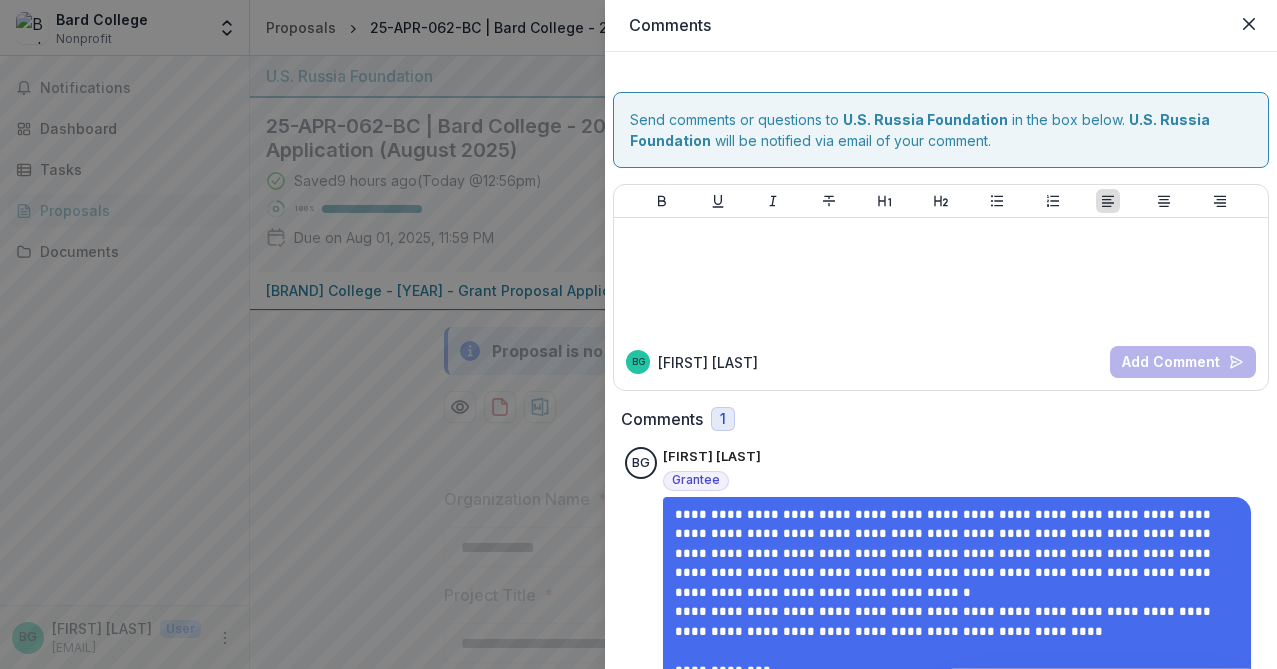scroll, scrollTop: 113, scrollLeft: 0, axis: vertical 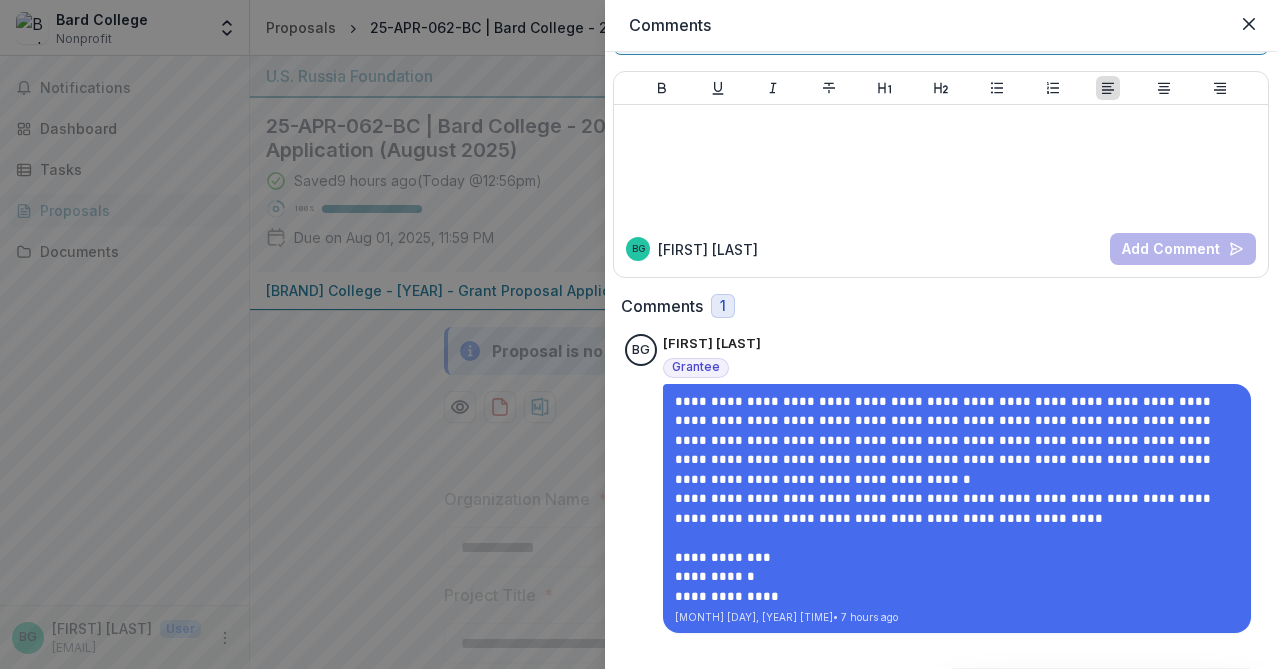 click on "1" at bounding box center (723, 306) 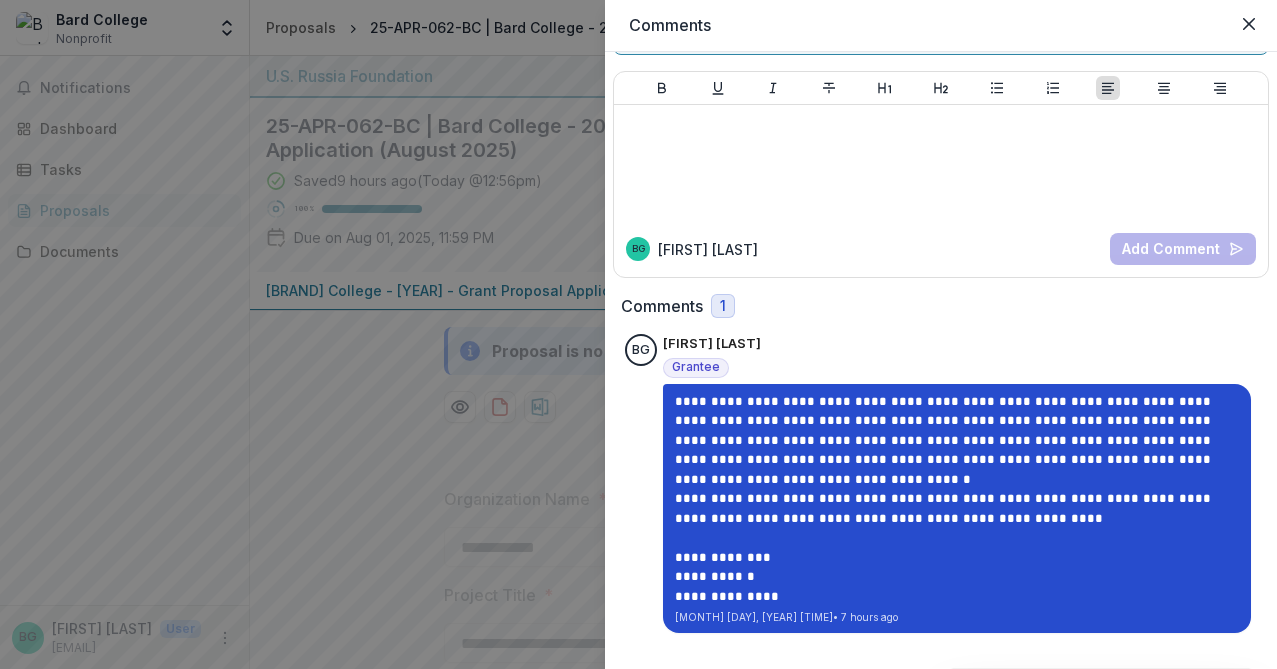 scroll, scrollTop: 0, scrollLeft: 0, axis: both 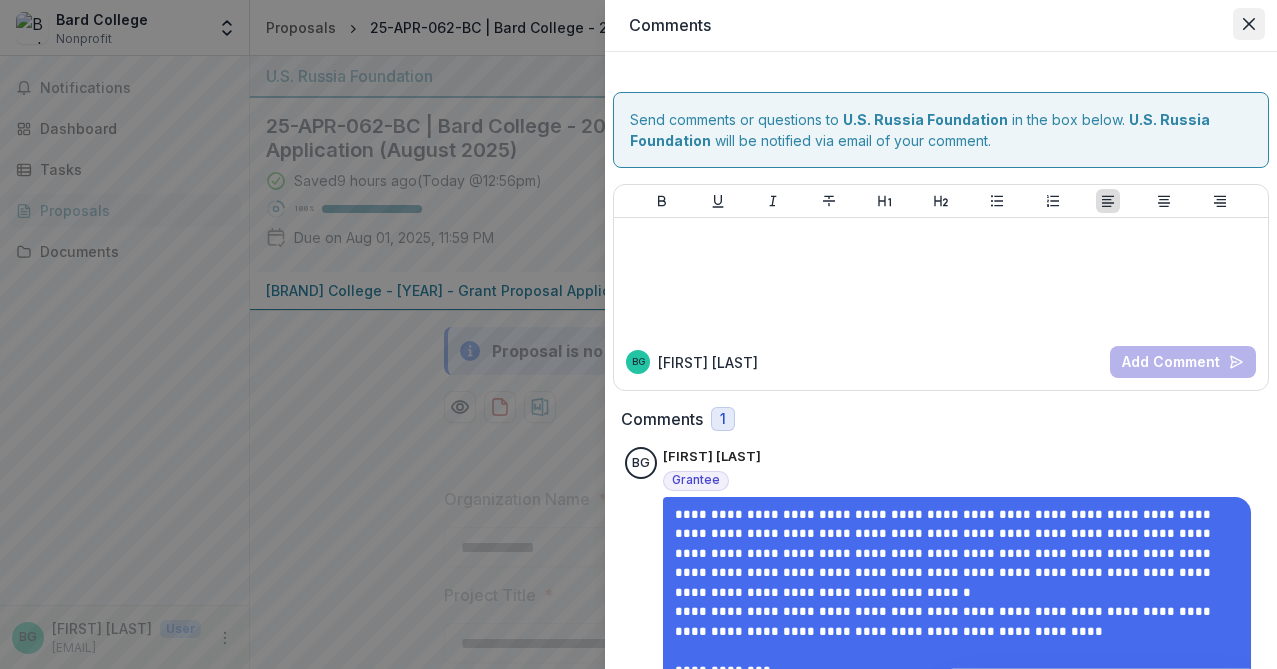 click at bounding box center [1249, 24] 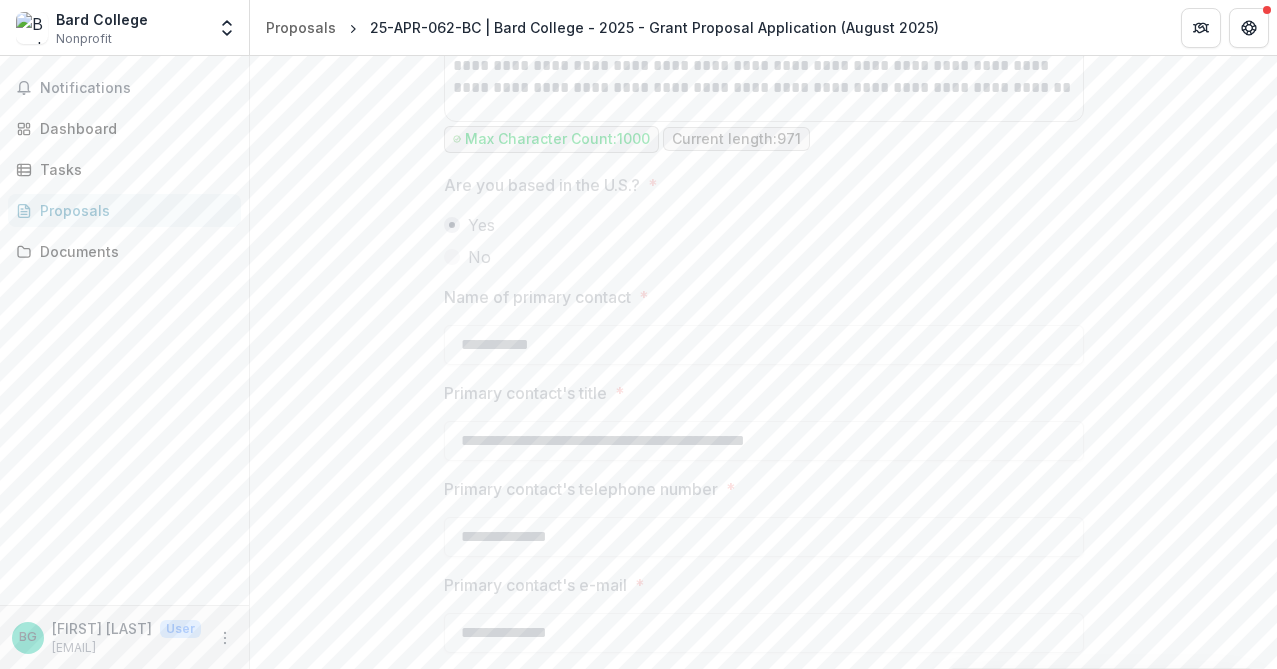 scroll, scrollTop: 1504, scrollLeft: 0, axis: vertical 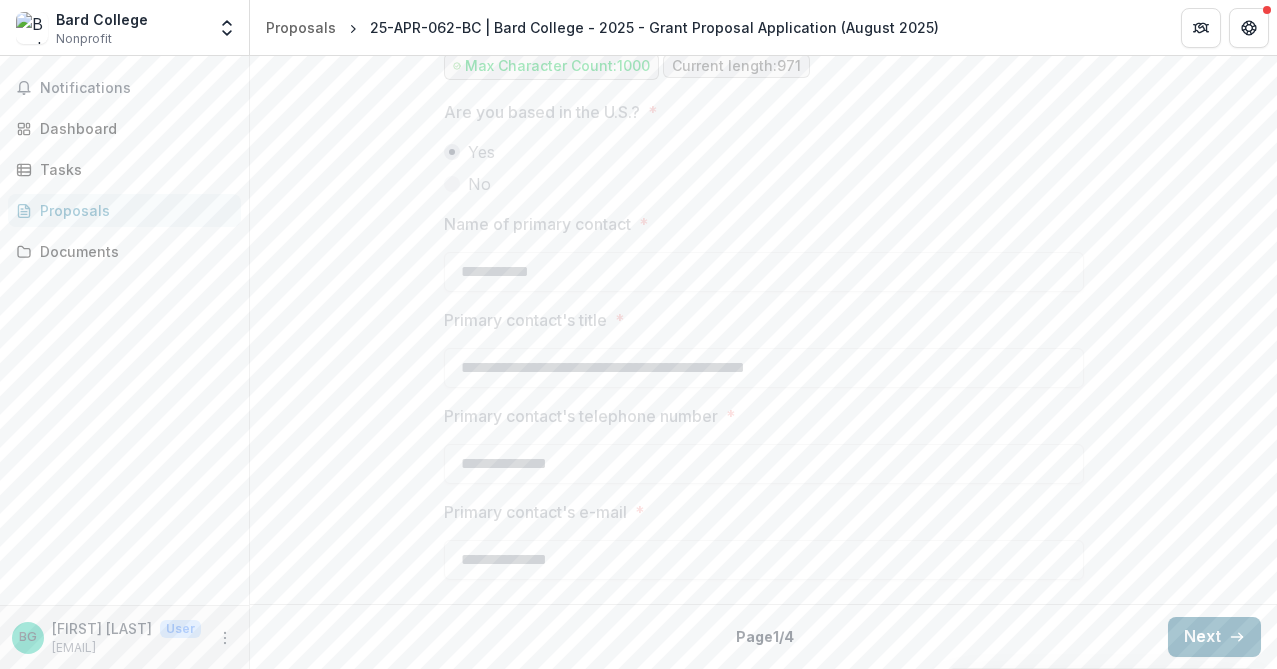 click on "Next" at bounding box center [1214, 637] 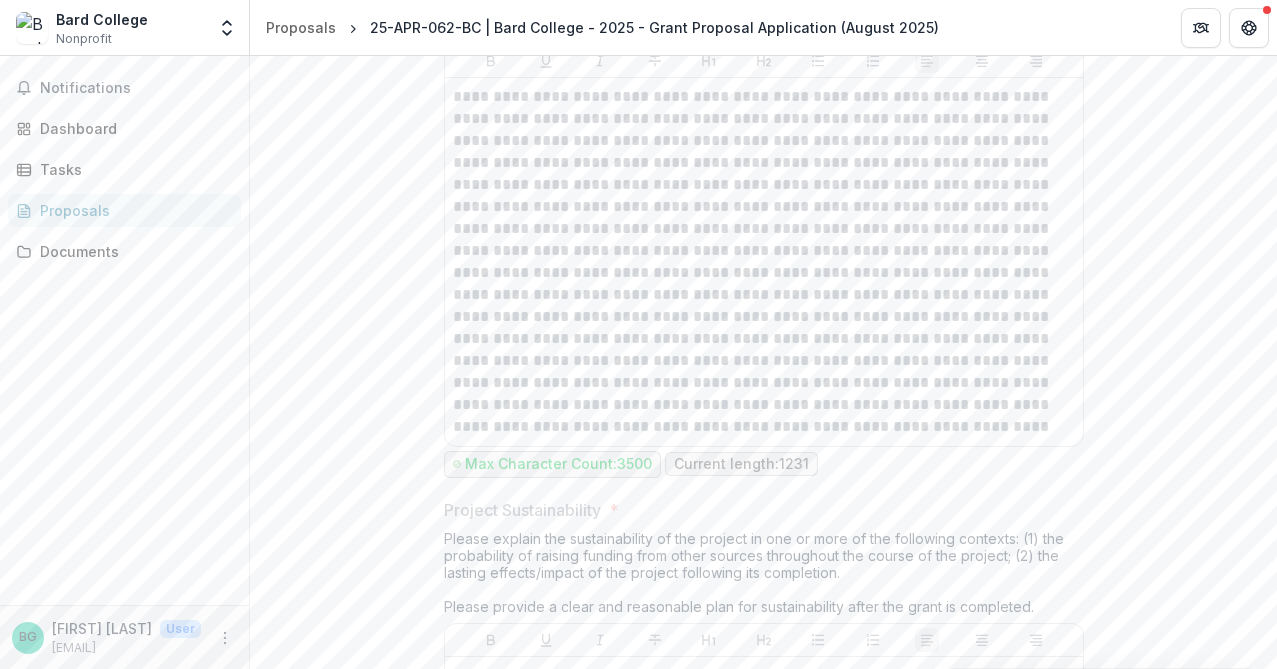 scroll, scrollTop: 8956, scrollLeft: 0, axis: vertical 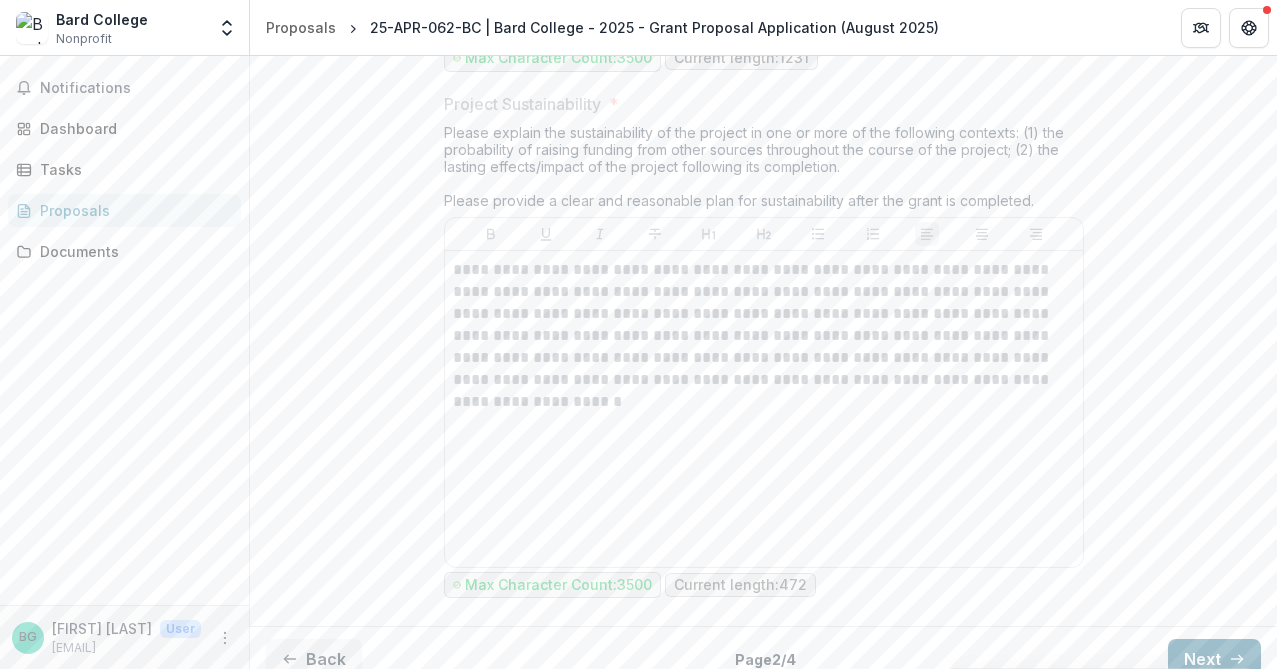 click on "Next" at bounding box center (1214, 659) 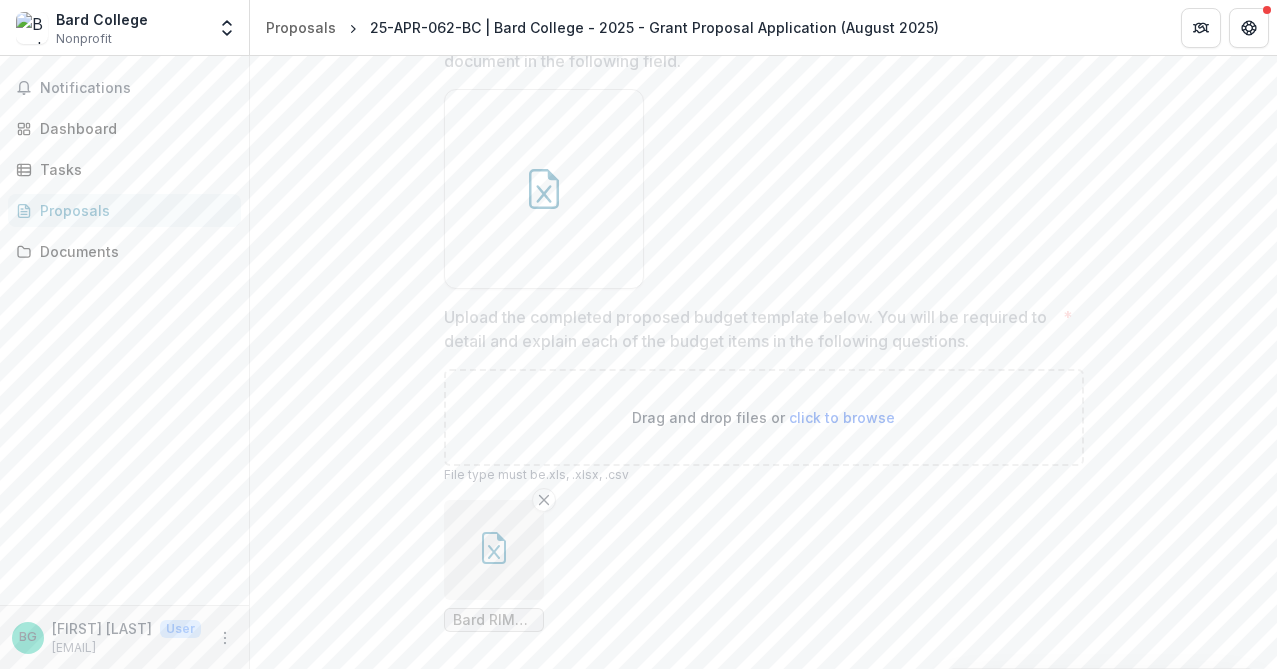 scroll, scrollTop: 837, scrollLeft: 0, axis: vertical 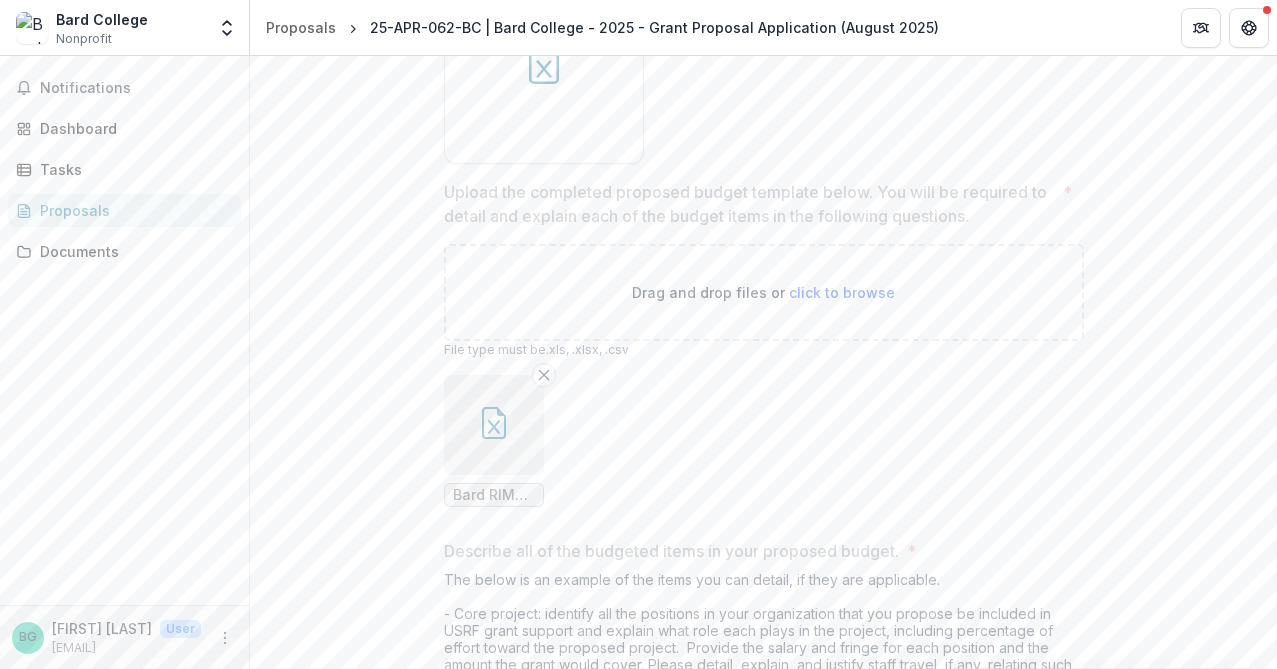 click on "click to browse" at bounding box center (842, 292) 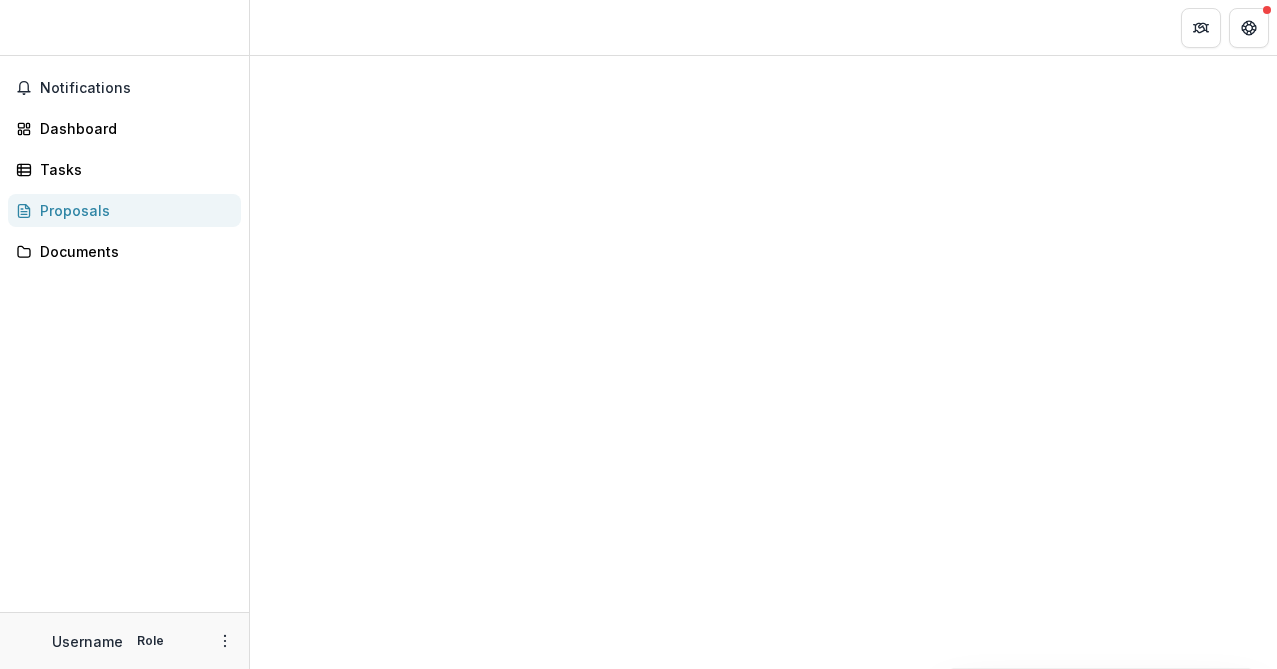 scroll, scrollTop: 0, scrollLeft: 0, axis: both 